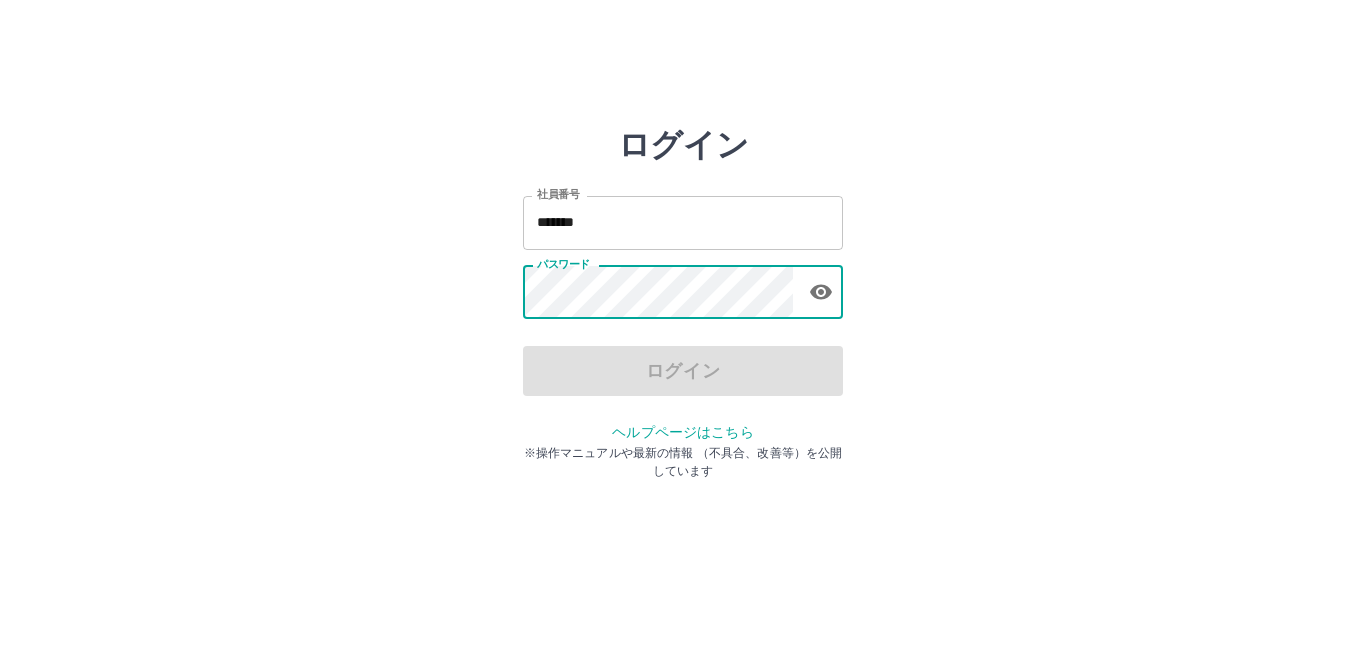 scroll, scrollTop: 0, scrollLeft: 0, axis: both 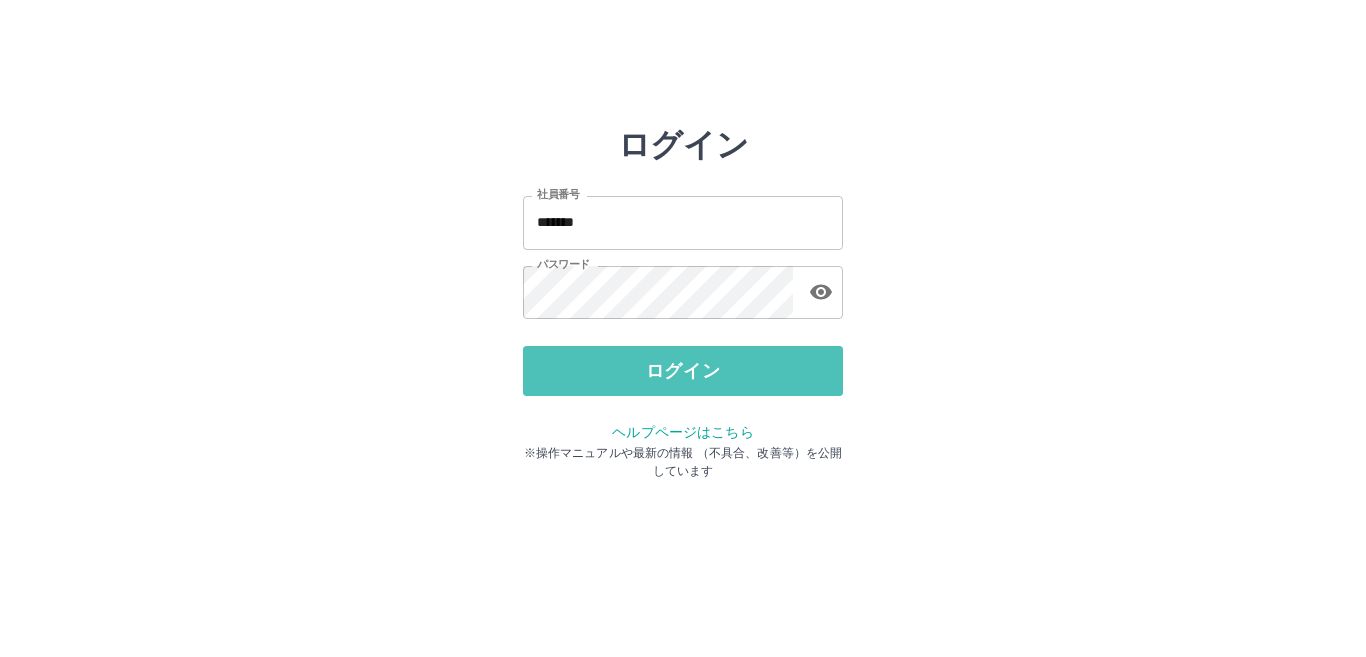 click on "ログイン" at bounding box center (683, 371) 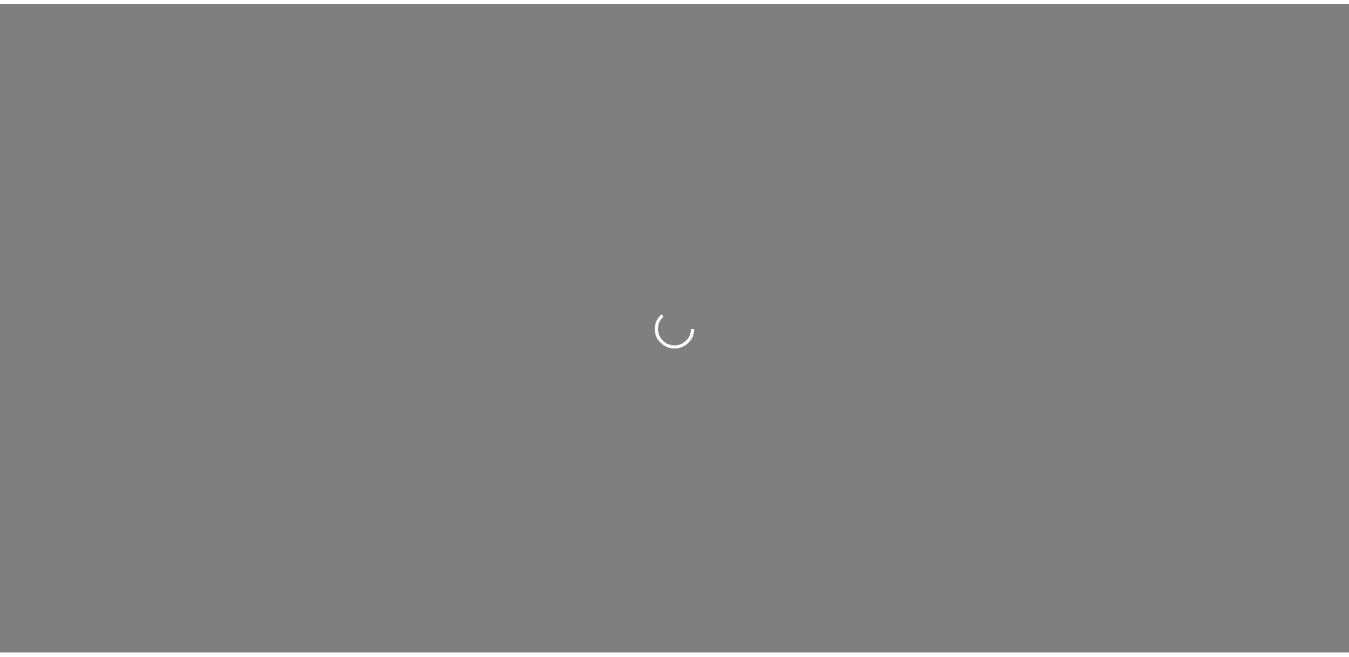 scroll, scrollTop: 0, scrollLeft: 0, axis: both 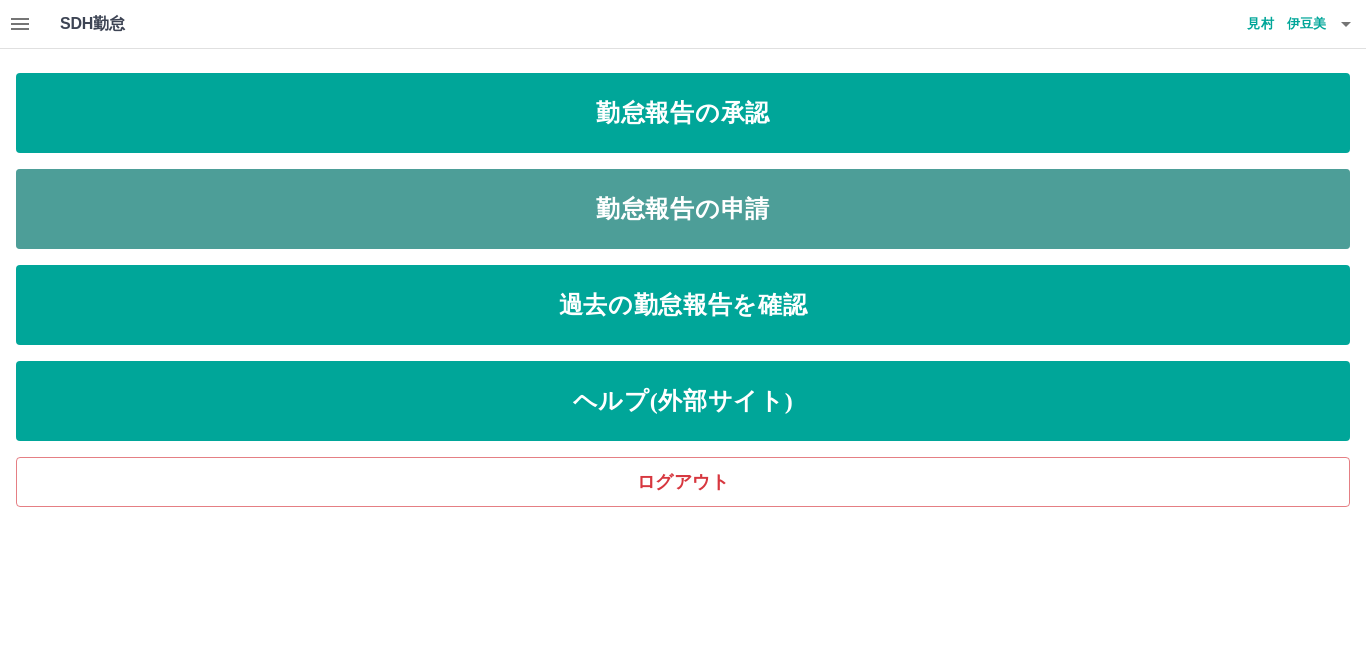 click on "勤怠報告の申請" at bounding box center [683, 209] 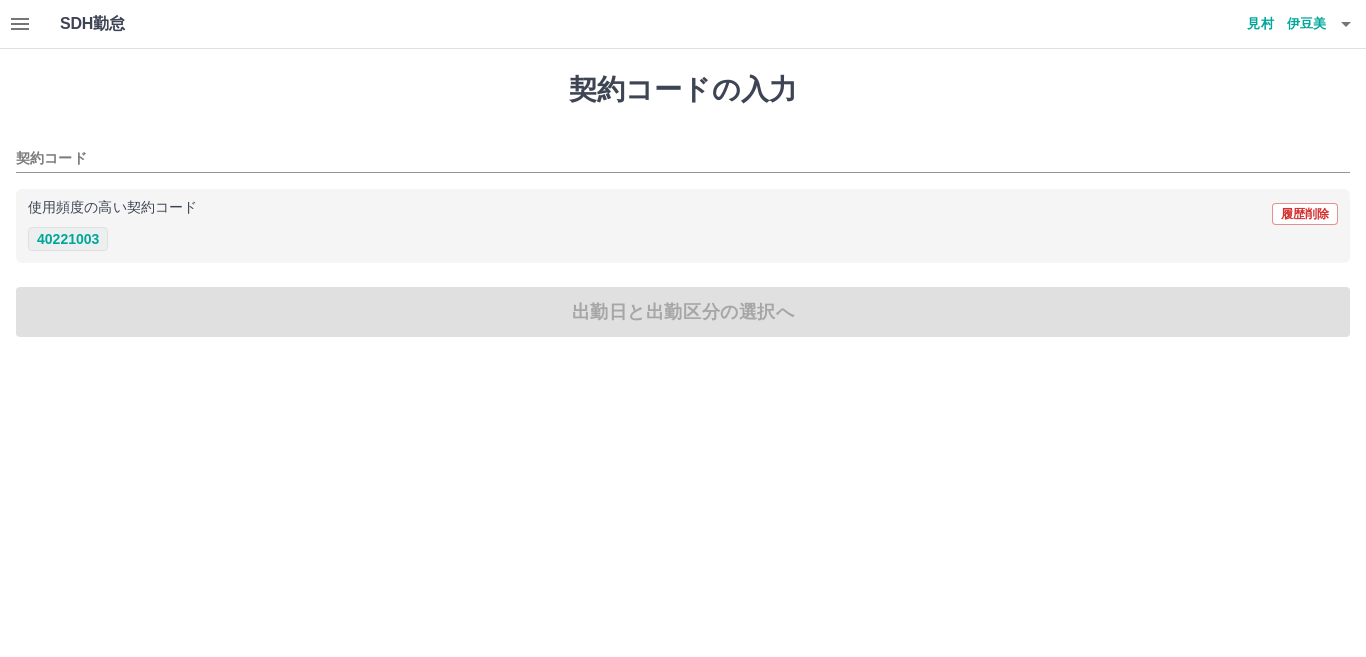 click on "40221003" at bounding box center (68, 239) 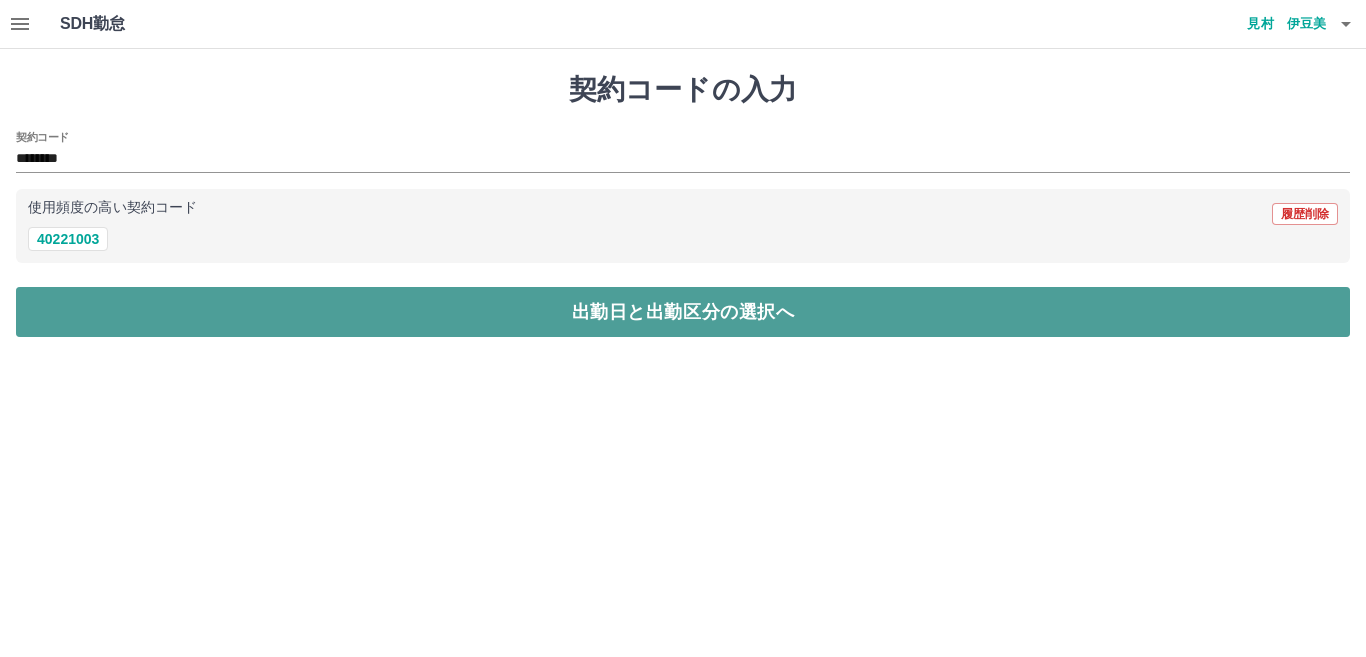 click on "出勤日と出勤区分の選択へ" at bounding box center (683, 312) 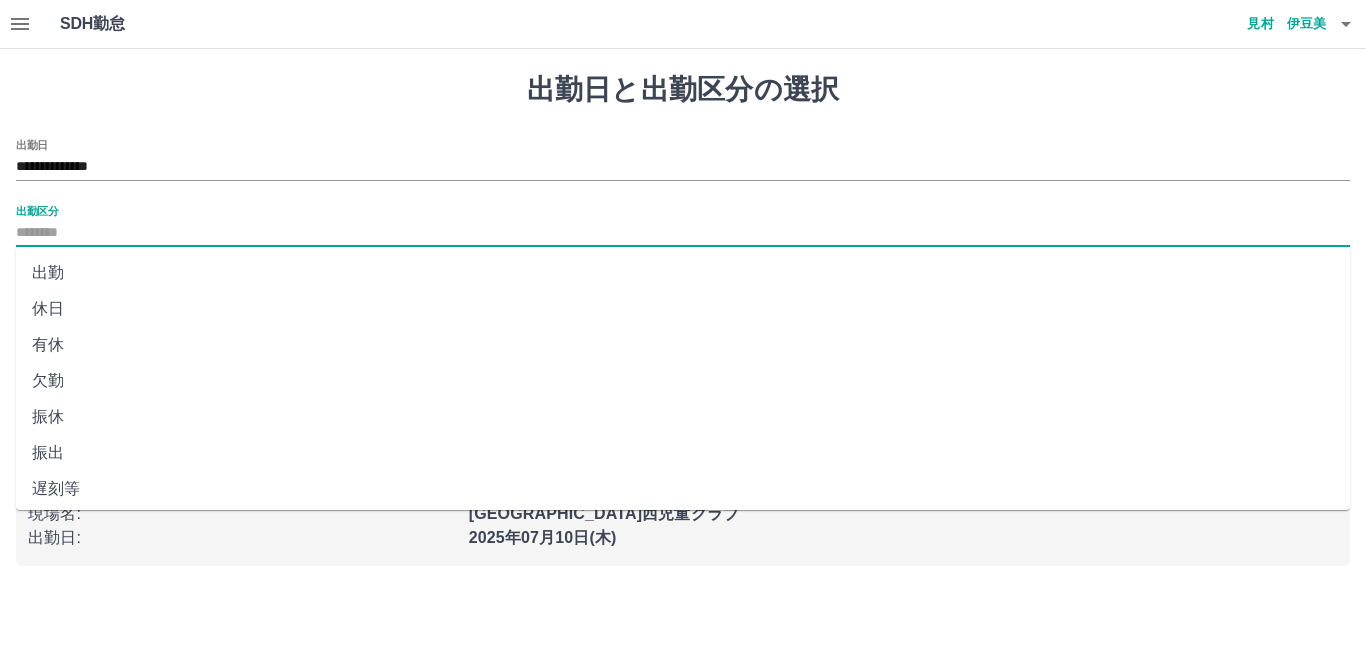 click on "出勤区分" at bounding box center (683, 233) 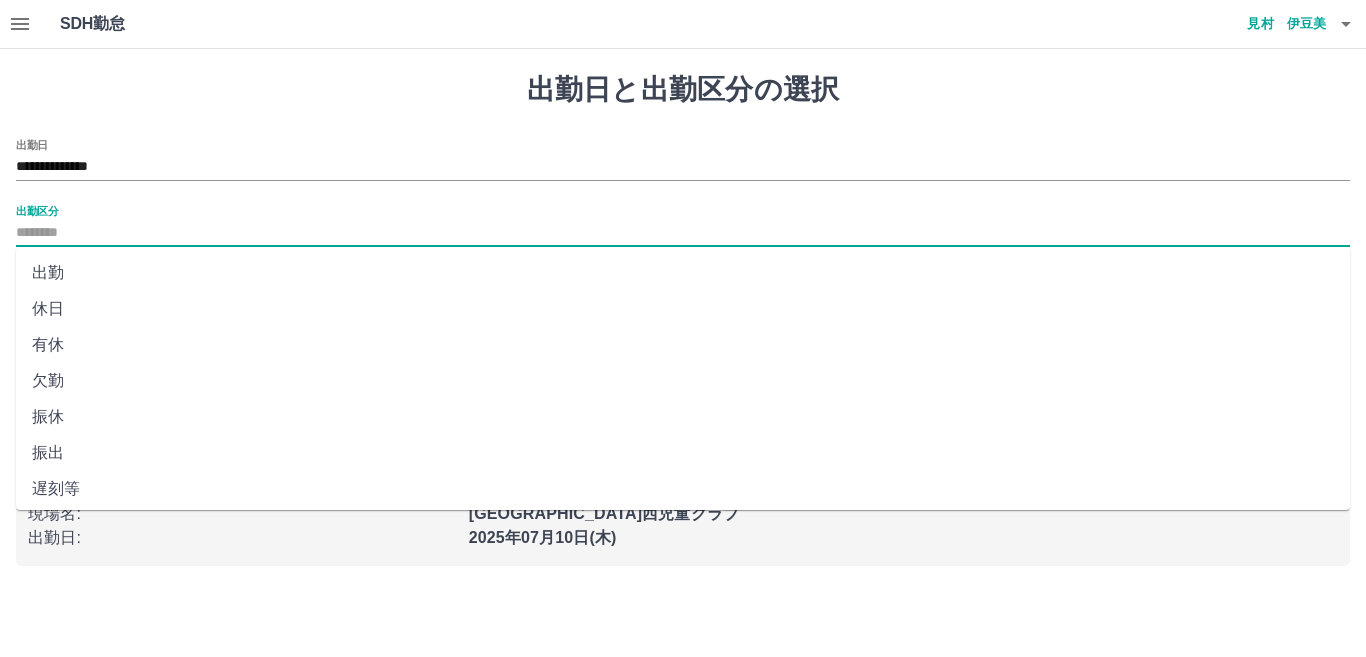 click on "出勤" at bounding box center [683, 273] 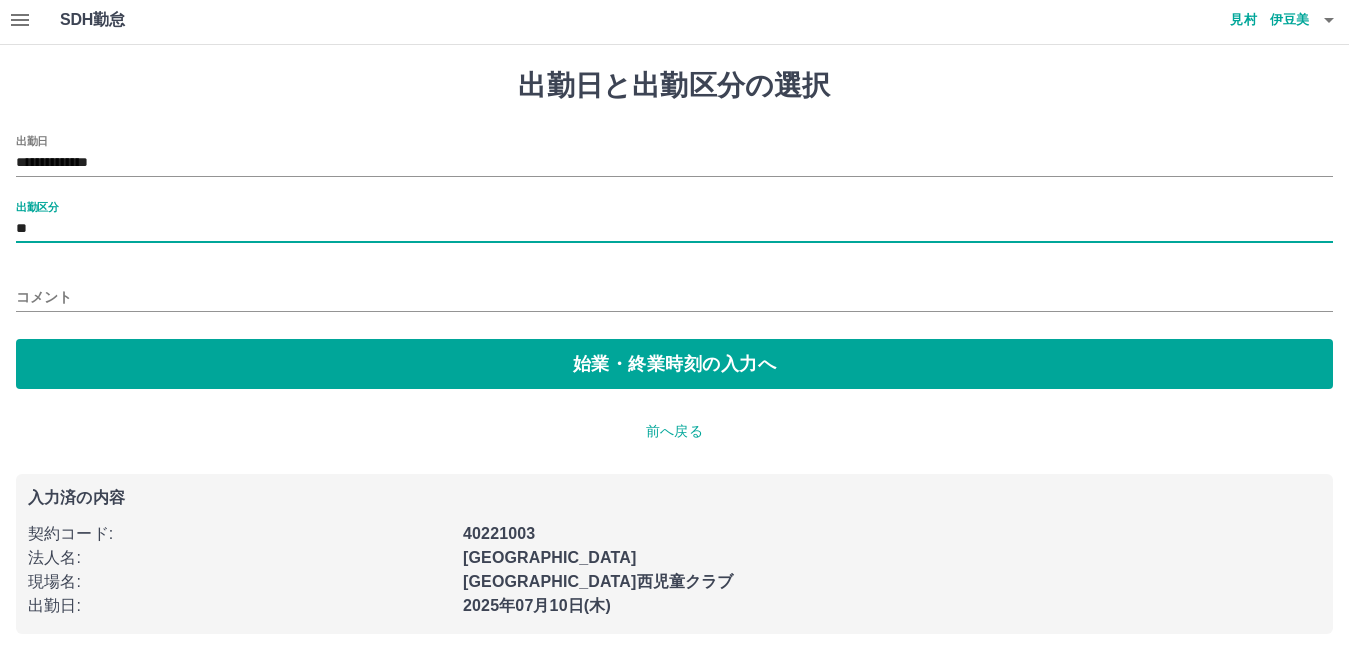 scroll, scrollTop: 5, scrollLeft: 0, axis: vertical 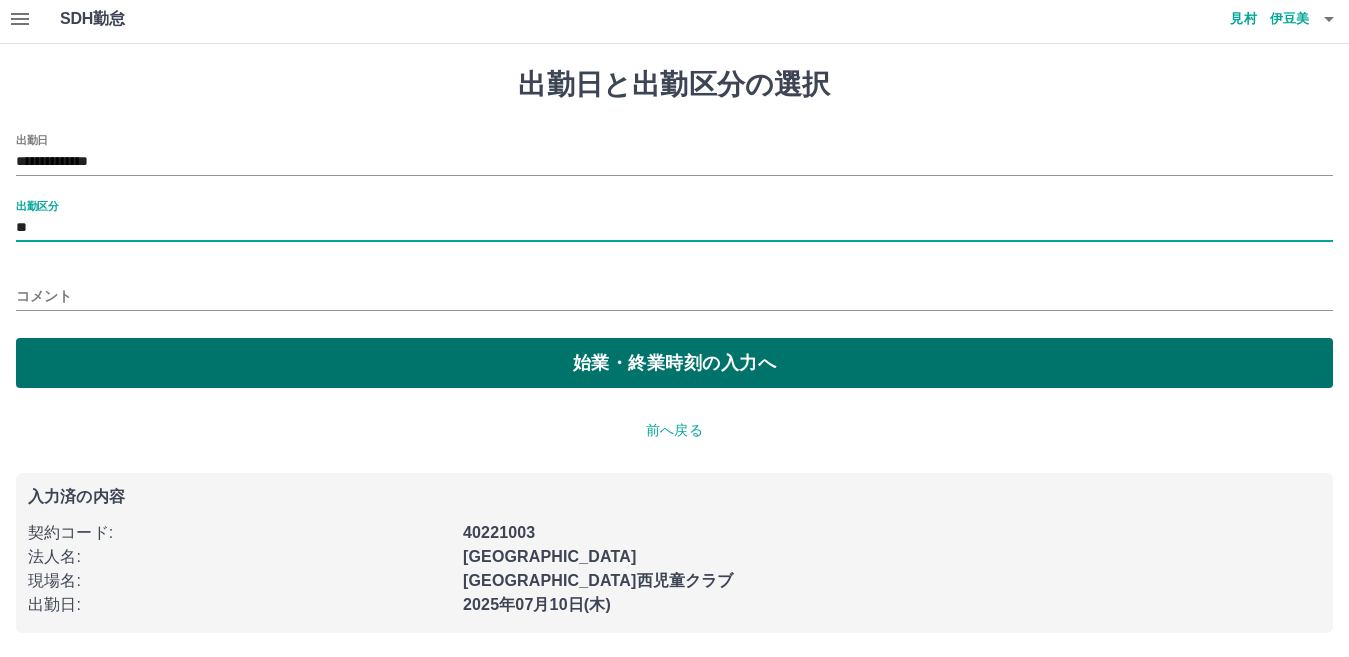 click on "始業・終業時刻の入力へ" at bounding box center [674, 363] 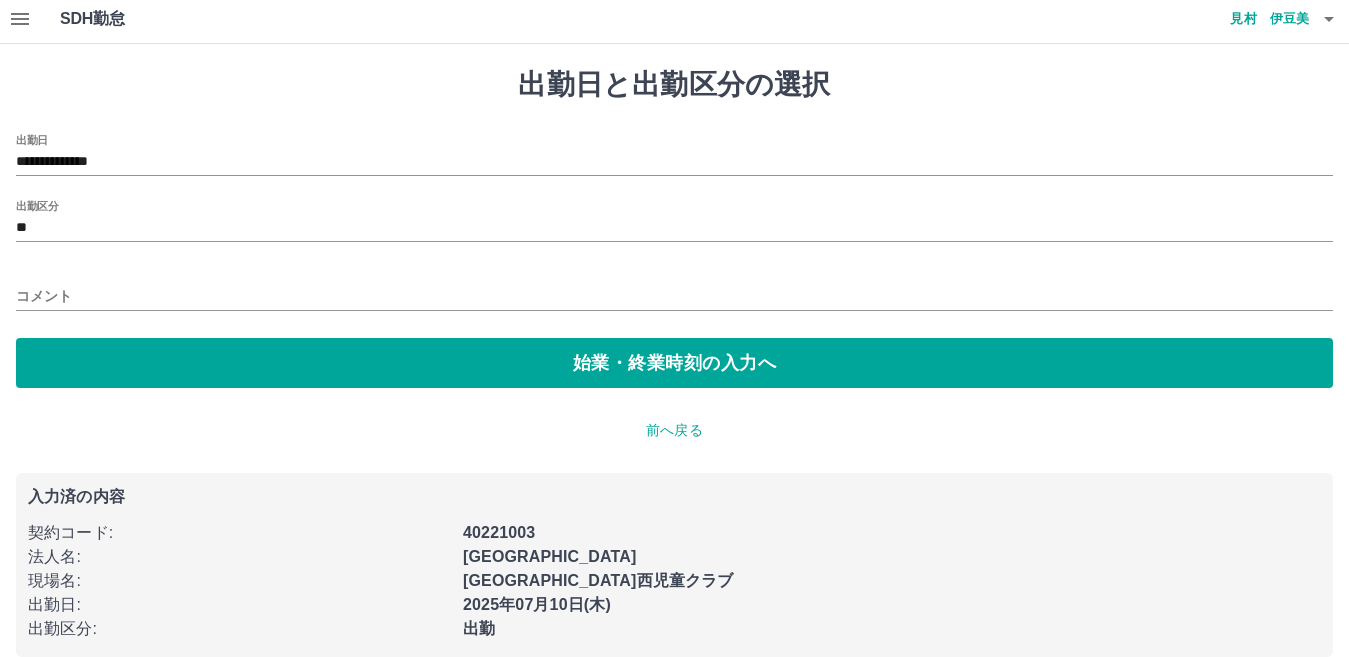 scroll, scrollTop: 0, scrollLeft: 0, axis: both 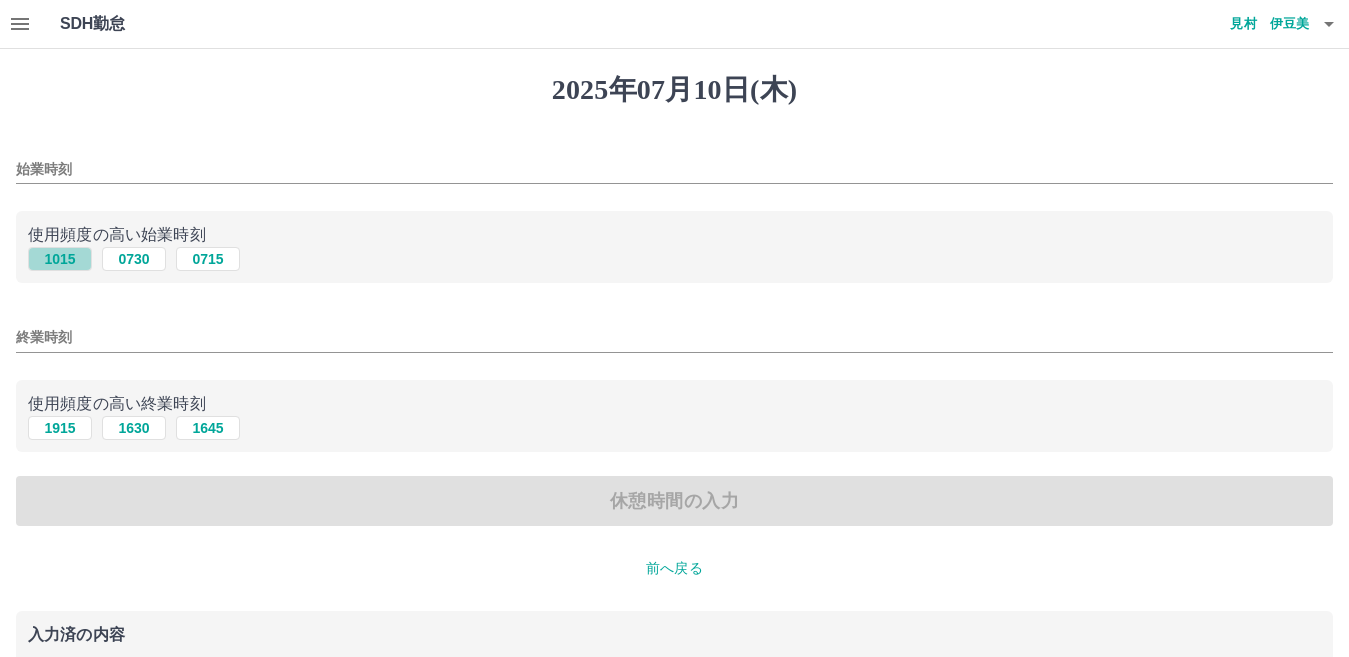 click on "1015" at bounding box center (60, 259) 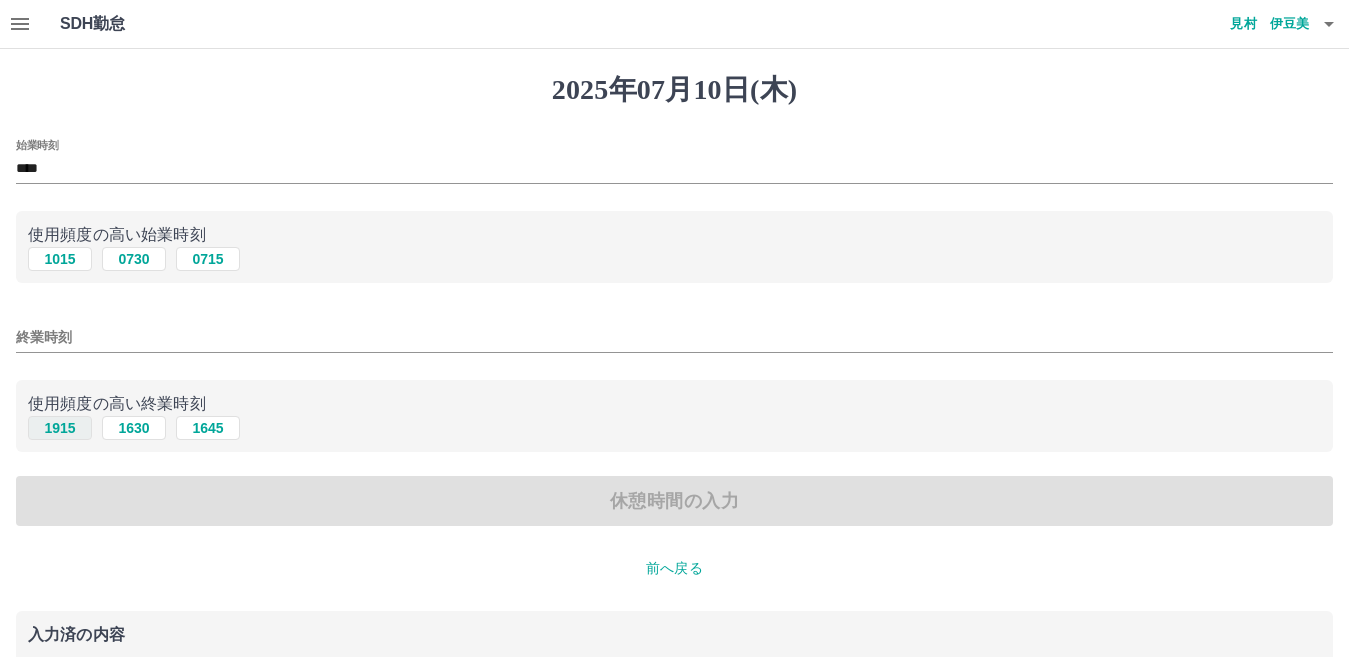 drag, startPoint x: 58, startPoint y: 430, endPoint x: 70, endPoint y: 433, distance: 12.369317 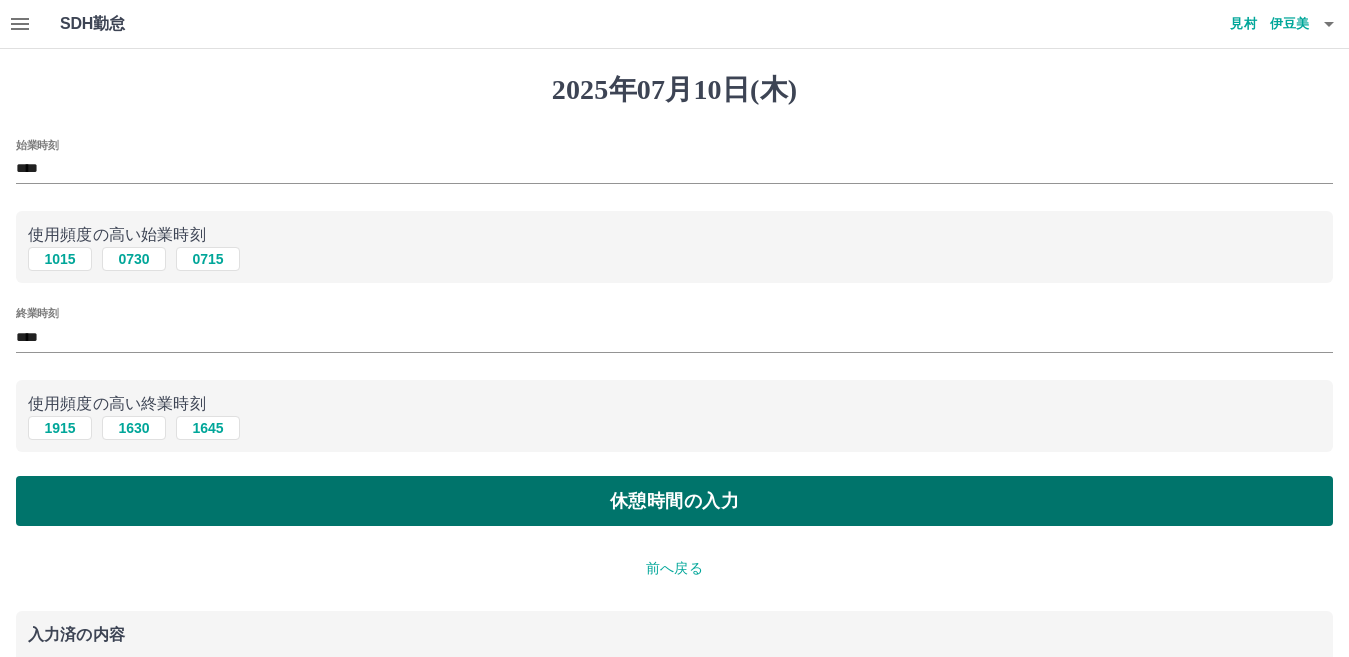 click on "休憩時間の入力" at bounding box center (674, 501) 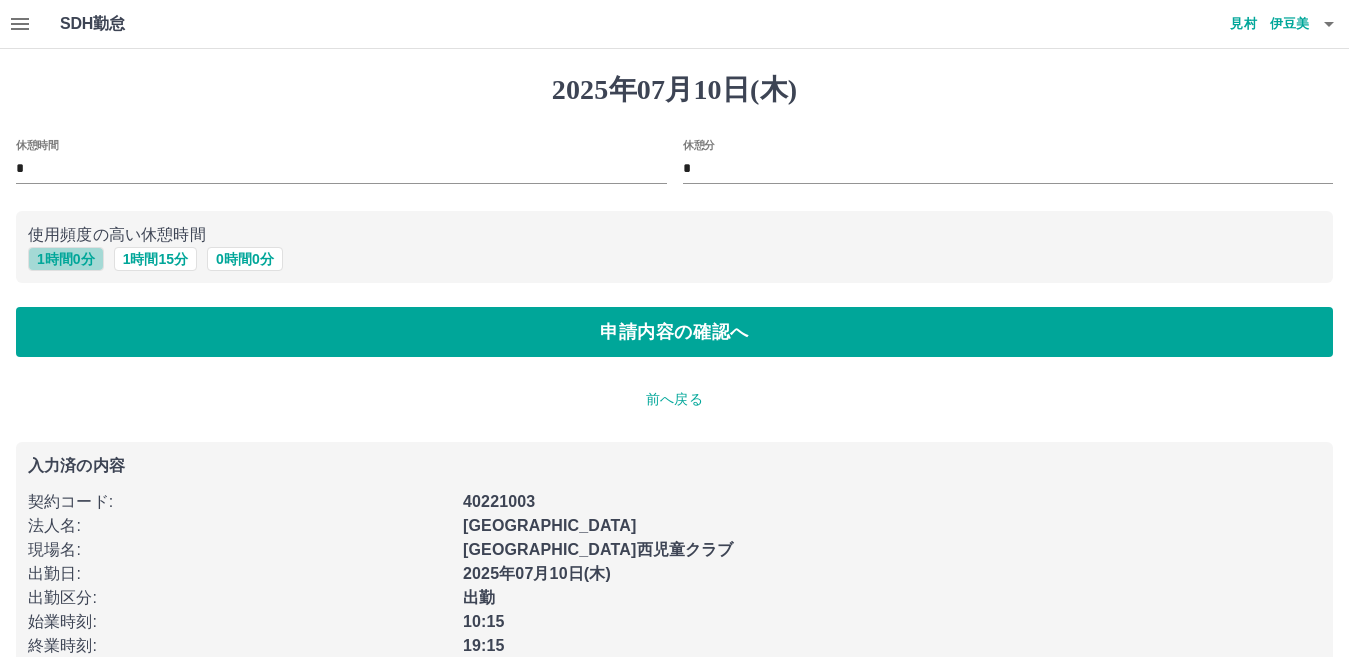 click on "1 時間 0 分" at bounding box center [66, 259] 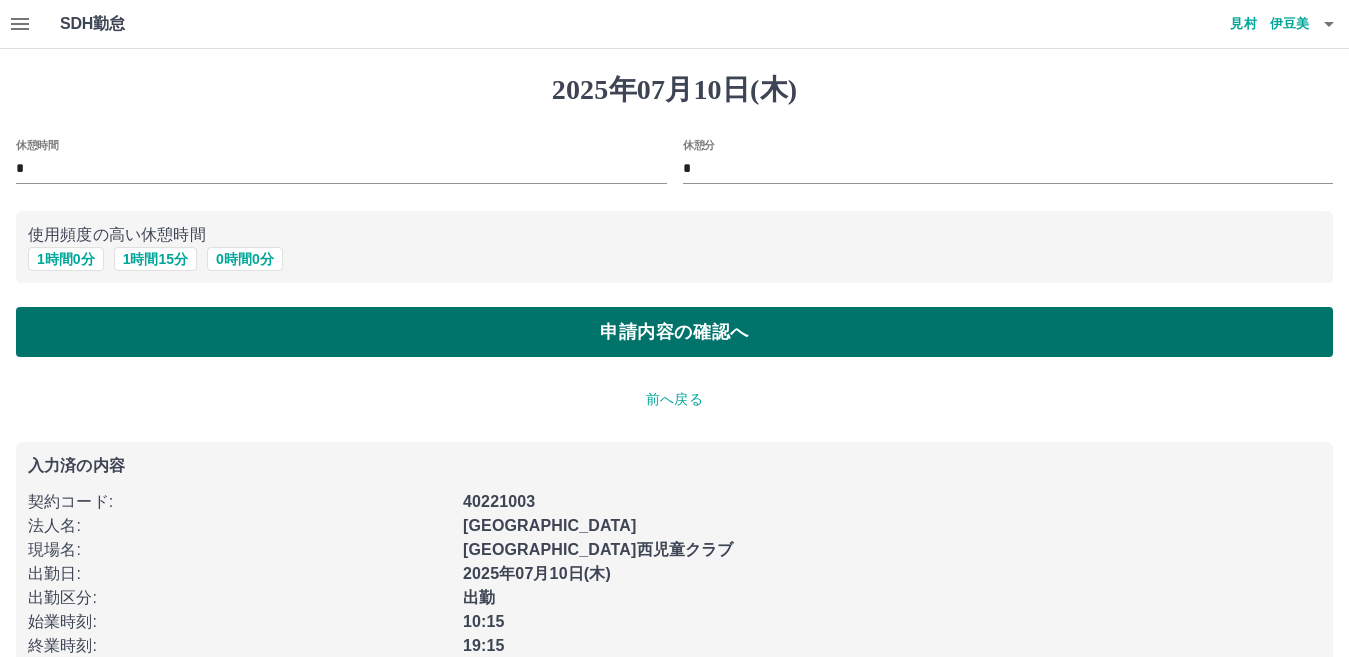 click on "申請内容の確認へ" at bounding box center [674, 332] 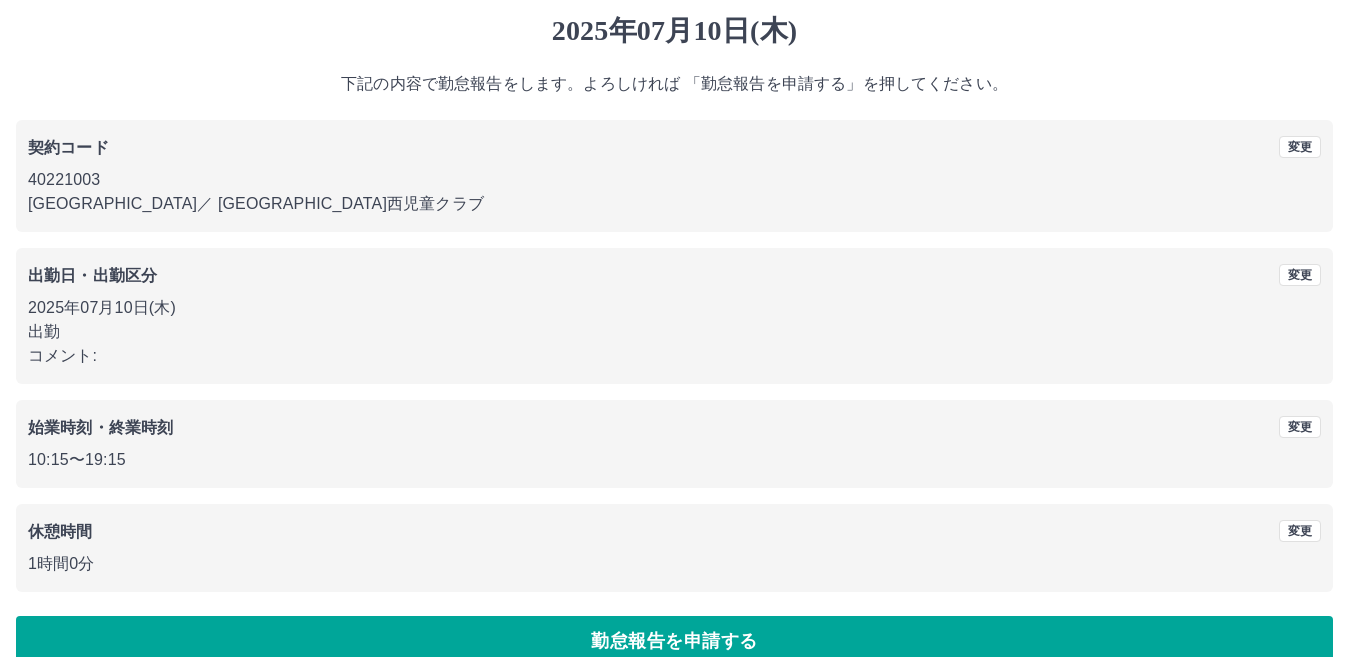 scroll, scrollTop: 92, scrollLeft: 0, axis: vertical 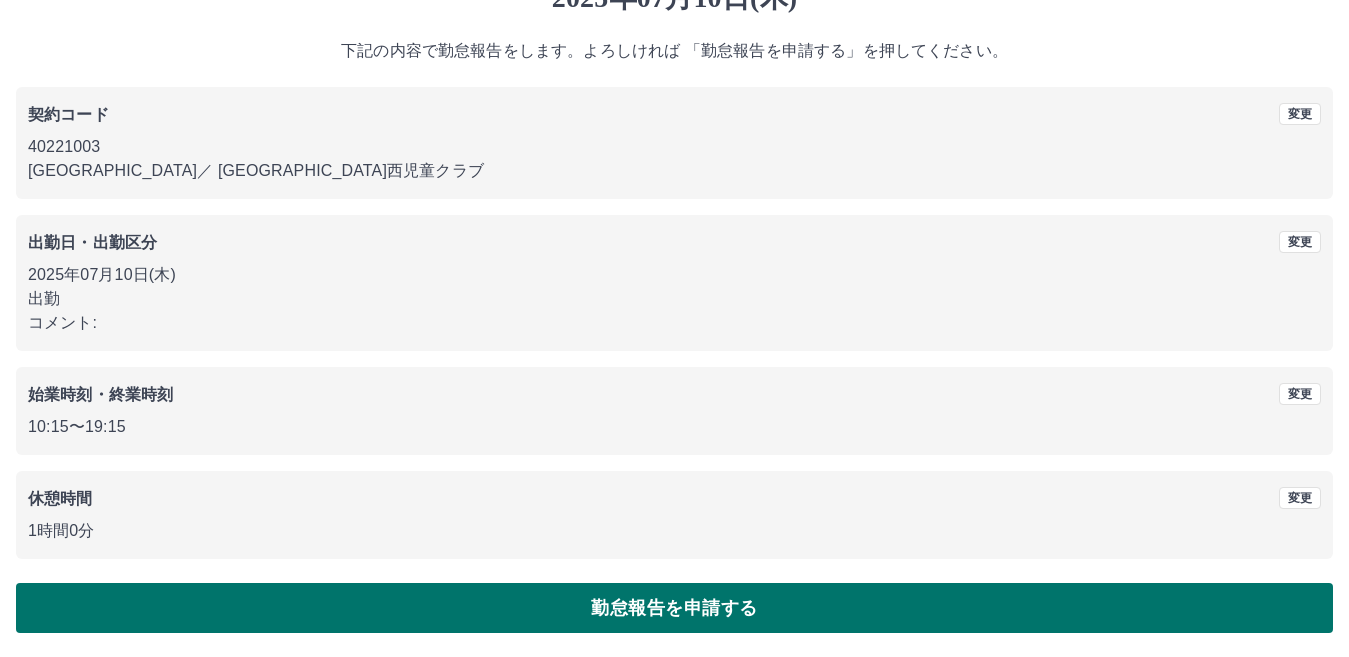 click on "勤怠報告を申請する" at bounding box center [674, 608] 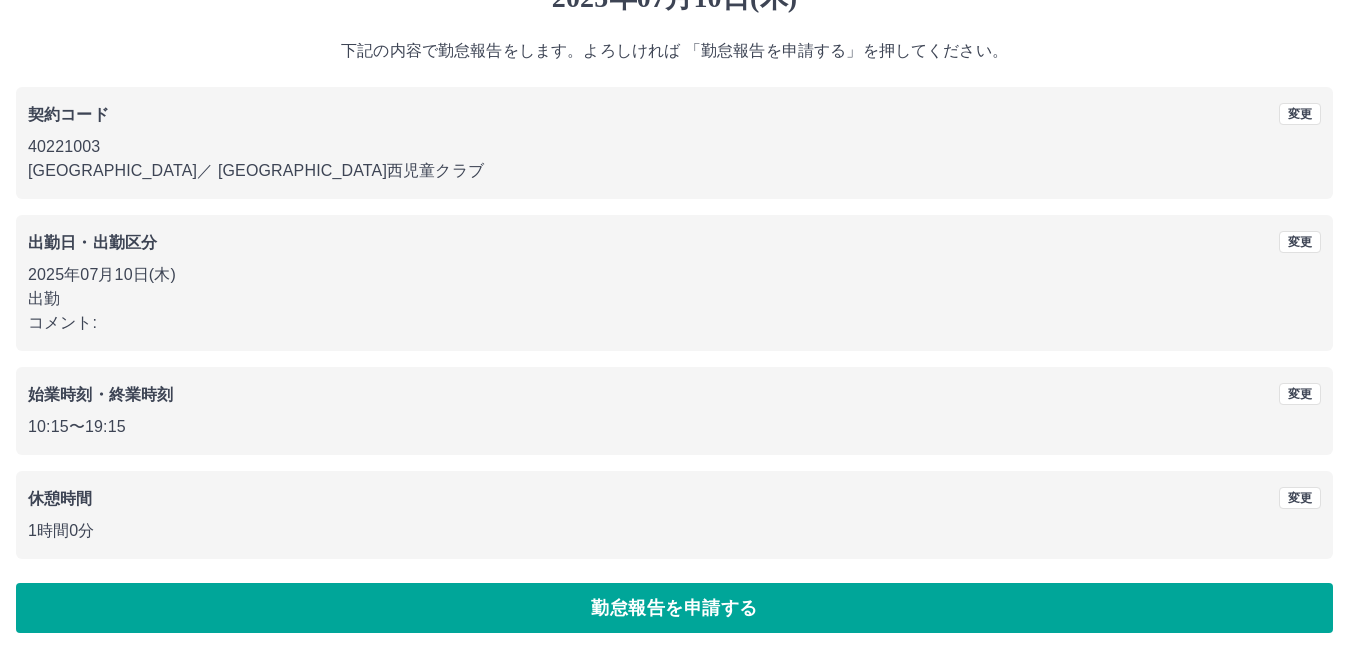scroll, scrollTop: 0, scrollLeft: 0, axis: both 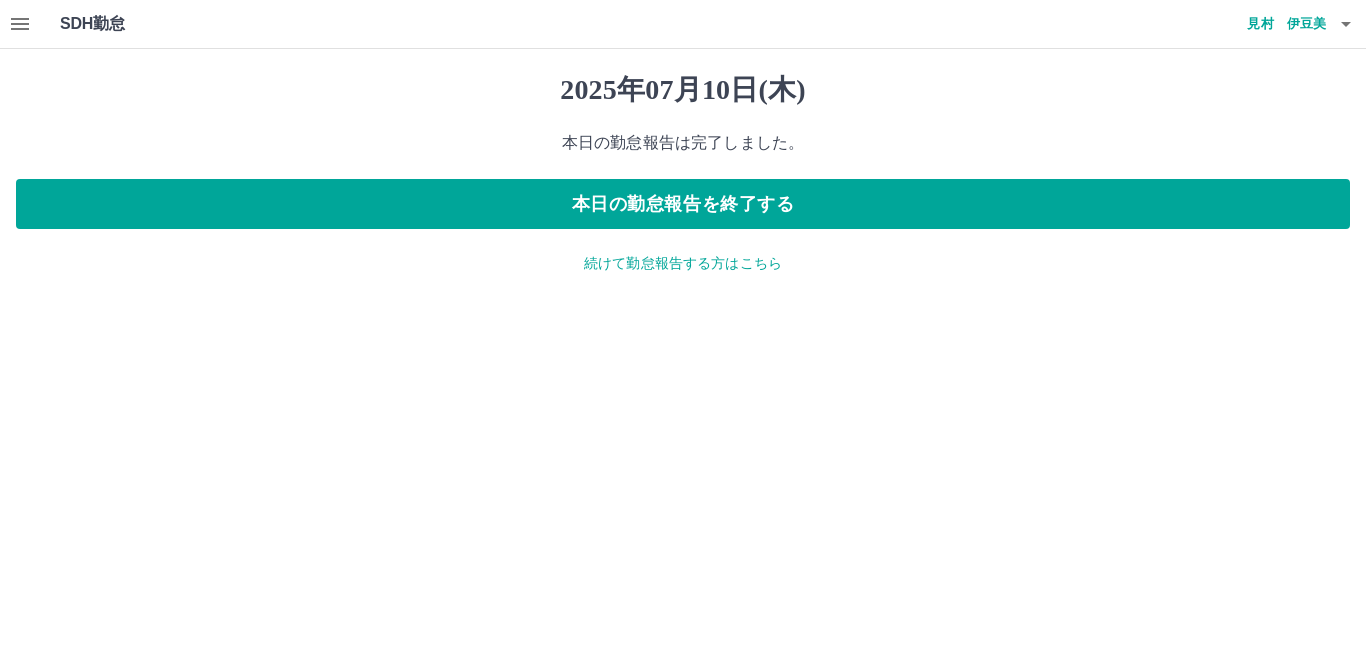 click on "続けて勤怠報告する方はこちら" at bounding box center [683, 263] 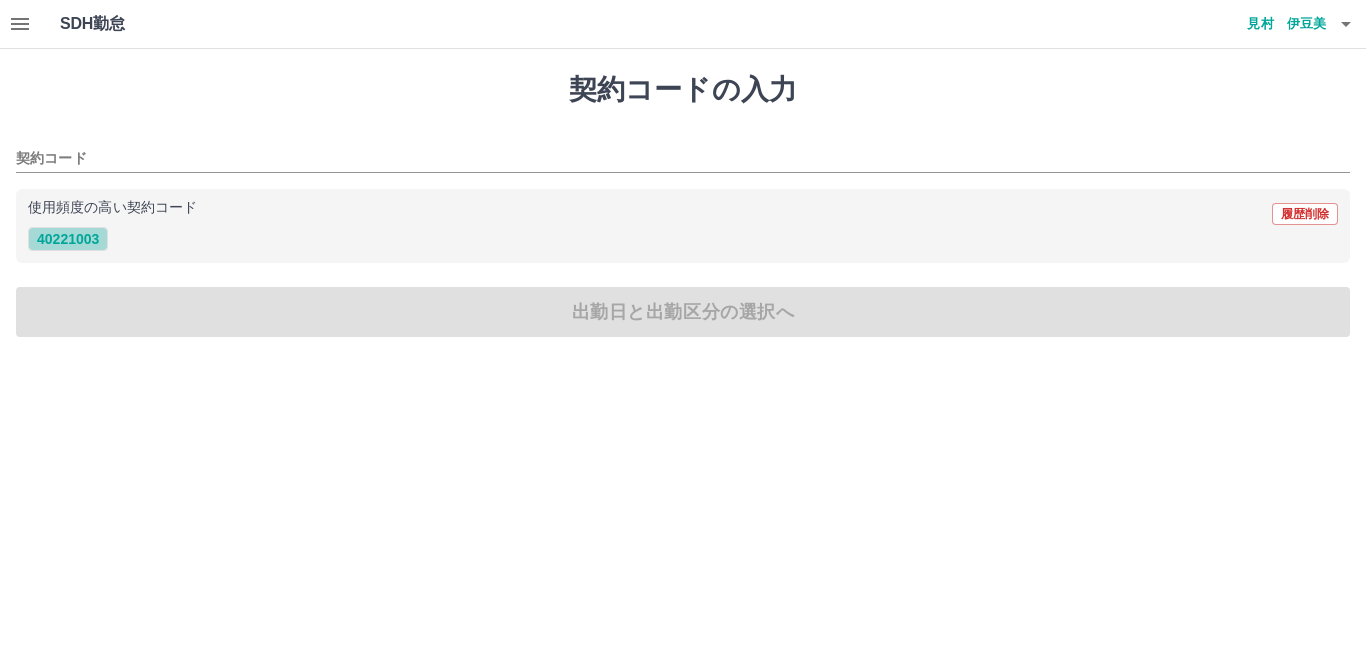 click on "40221003" at bounding box center [68, 239] 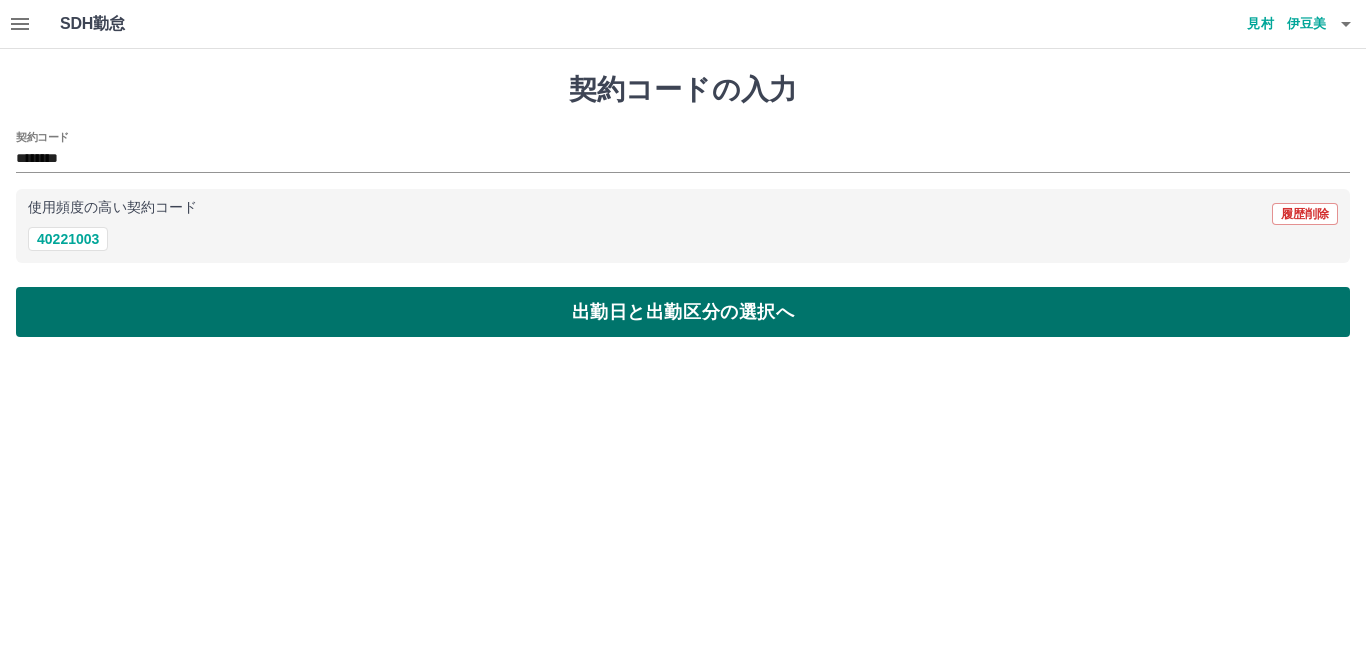 click on "出勤日と出勤区分の選択へ" at bounding box center [683, 312] 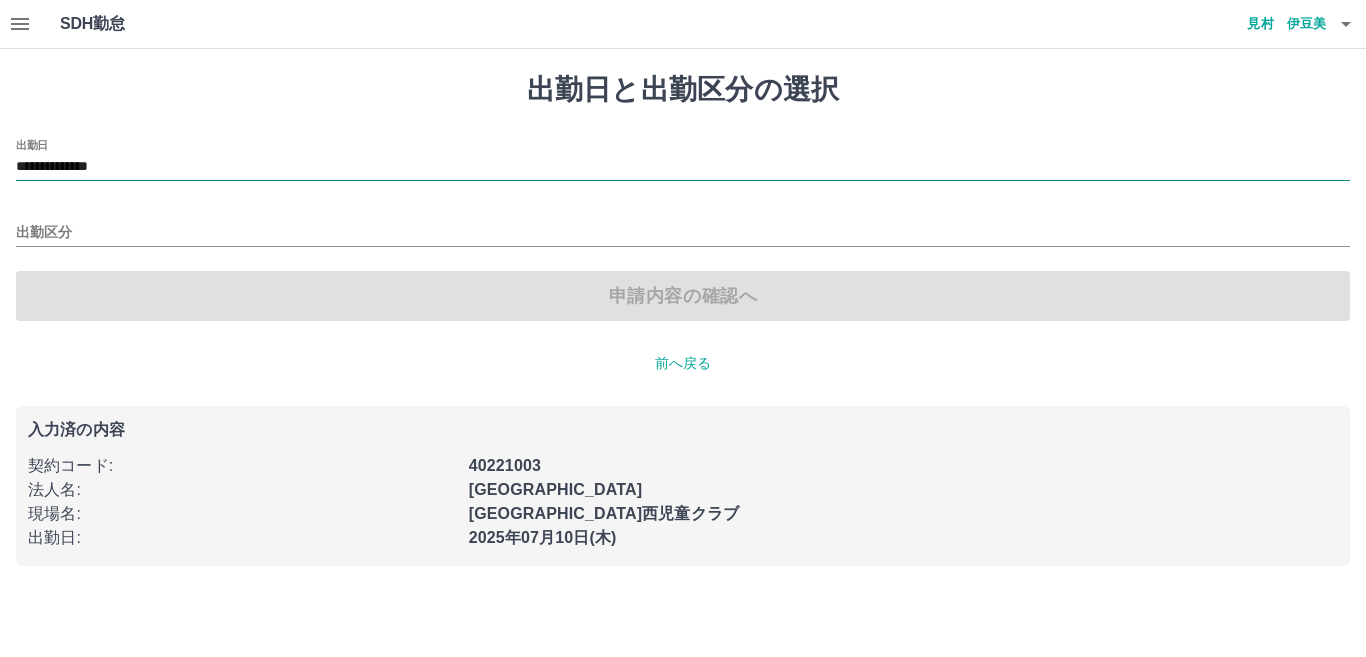 click on "**********" at bounding box center (683, 167) 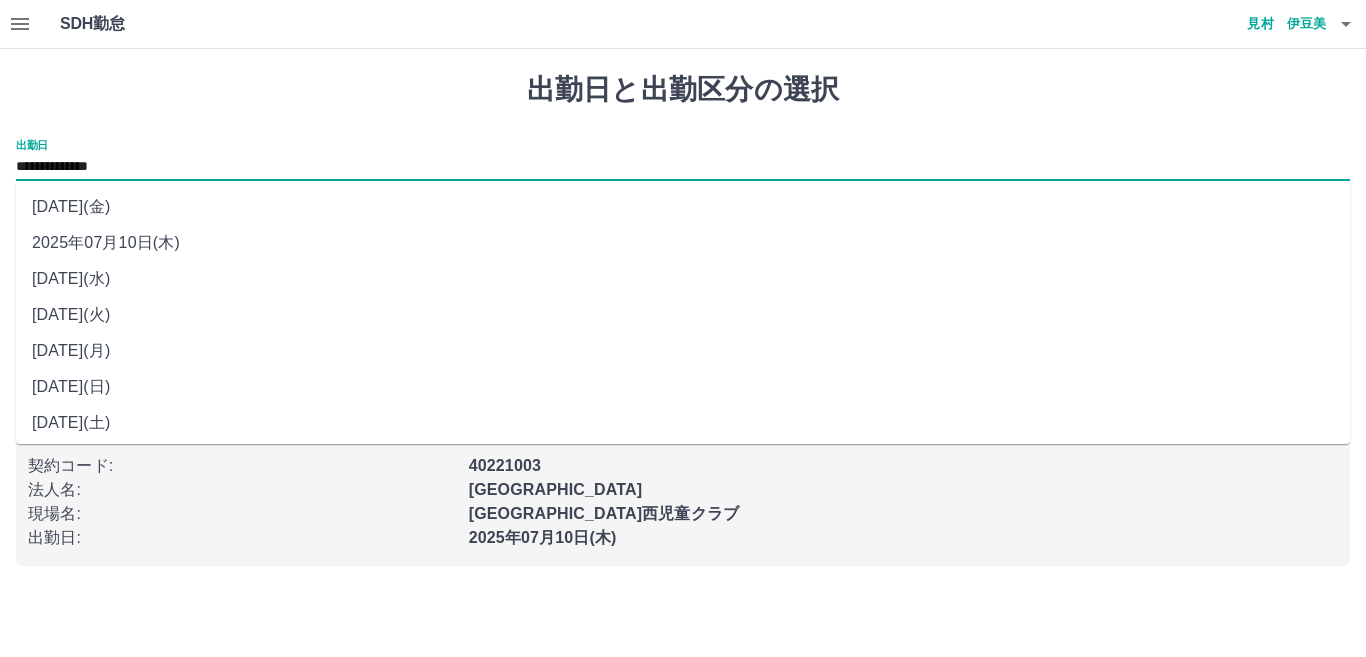 click on "2025年07月11日(金)" at bounding box center [683, 207] 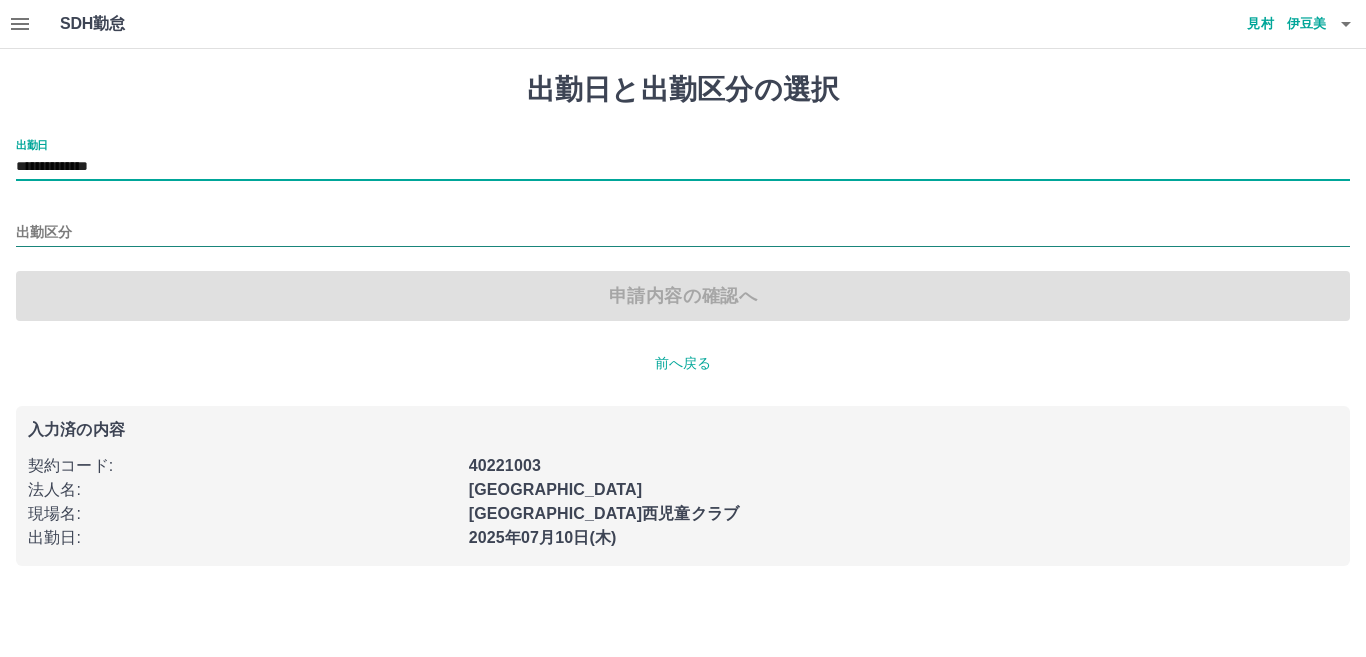 click on "出勤区分" at bounding box center [683, 233] 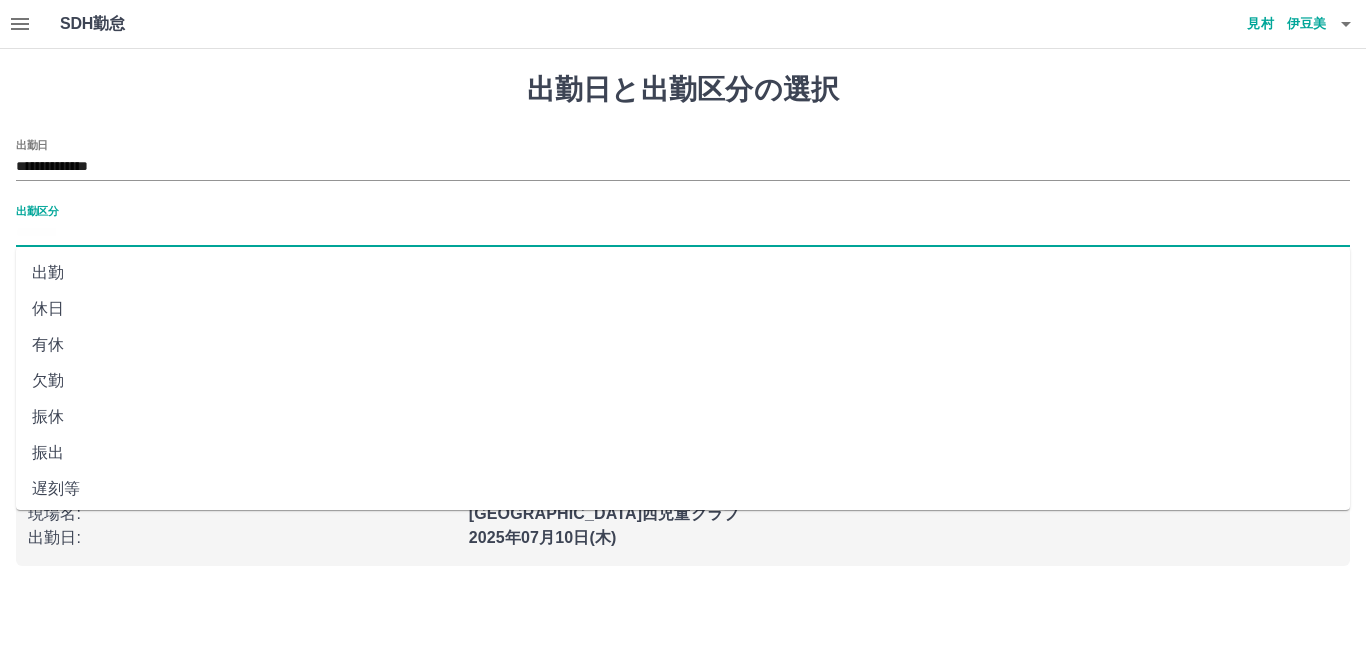 click on "有休" at bounding box center [683, 345] 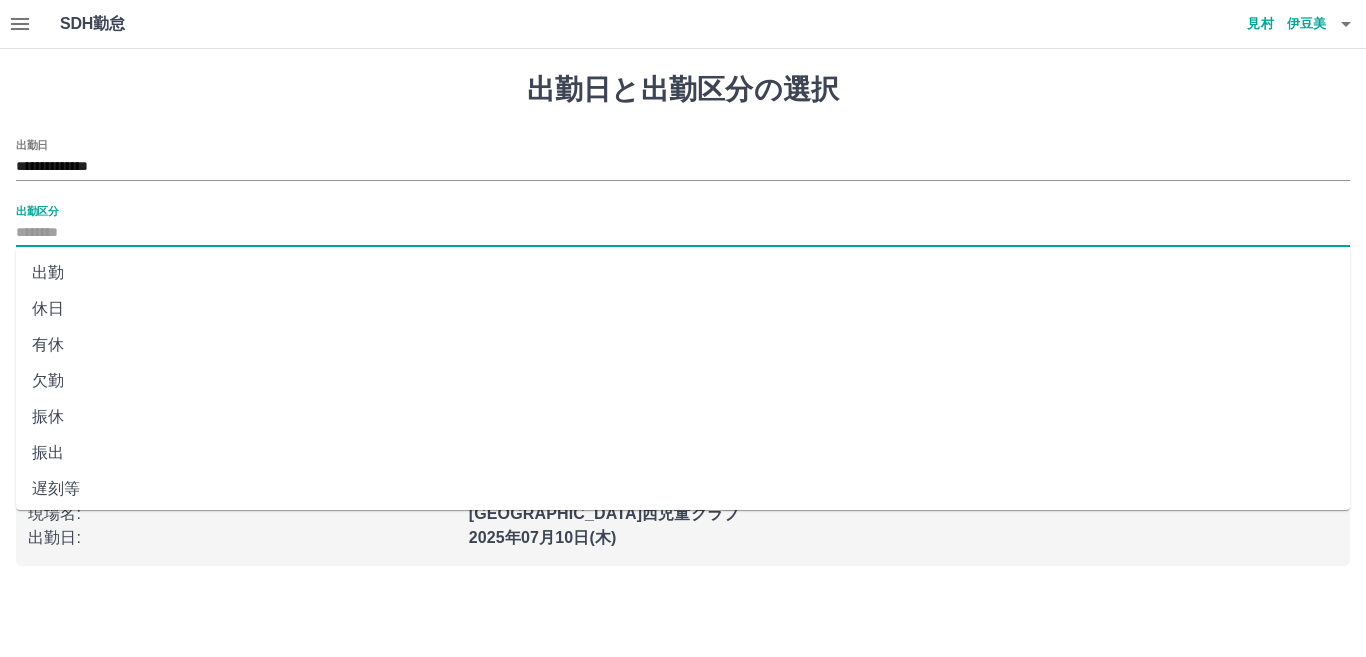 type on "**" 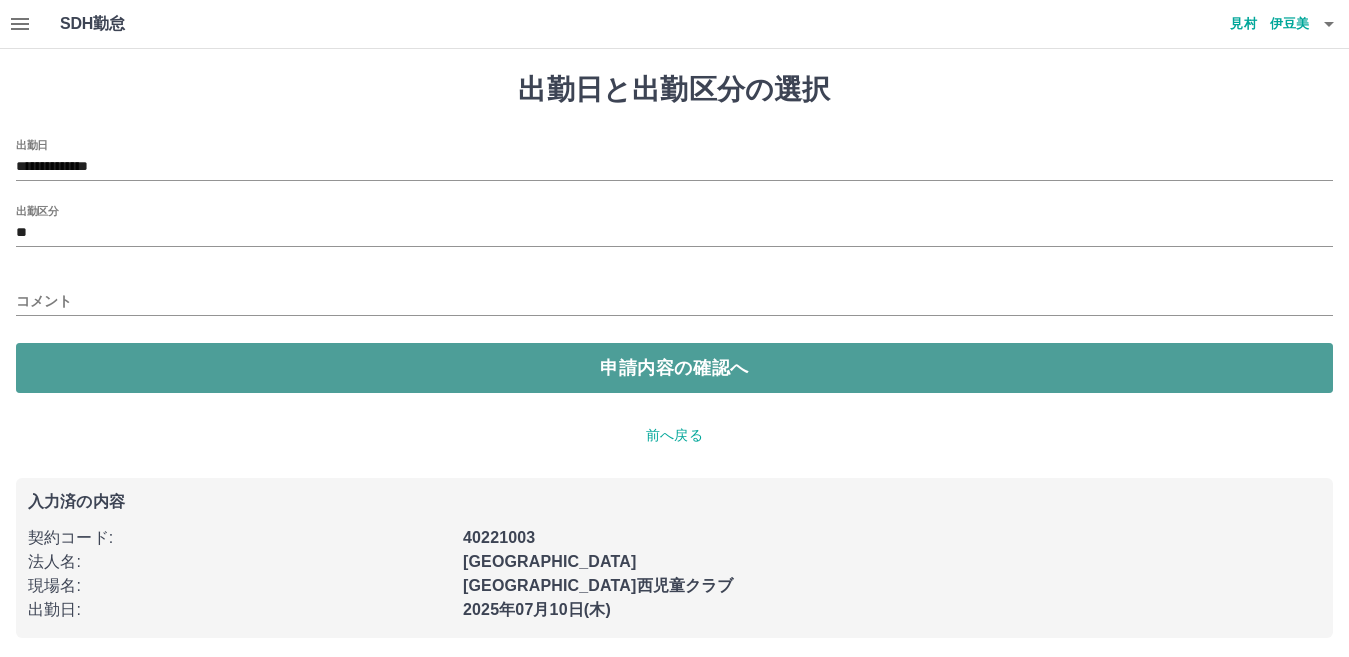 click on "申請内容の確認へ" at bounding box center [674, 368] 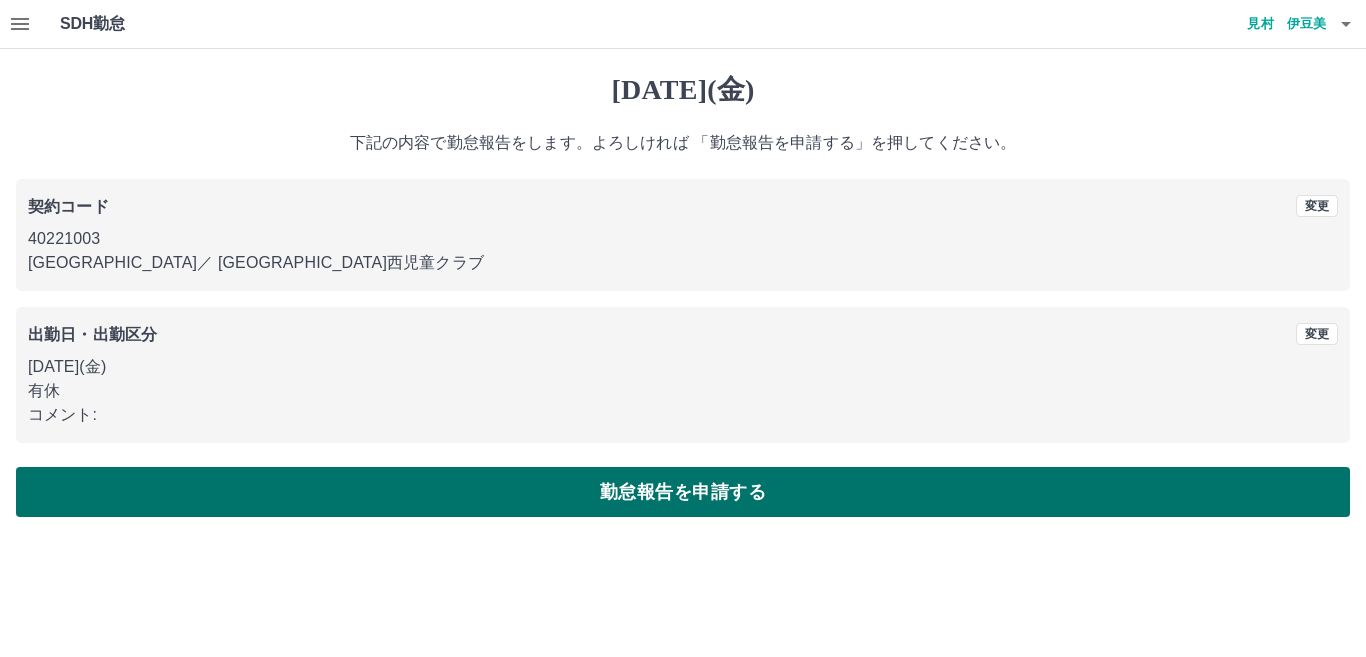 click on "勤怠報告を申請する" at bounding box center [683, 492] 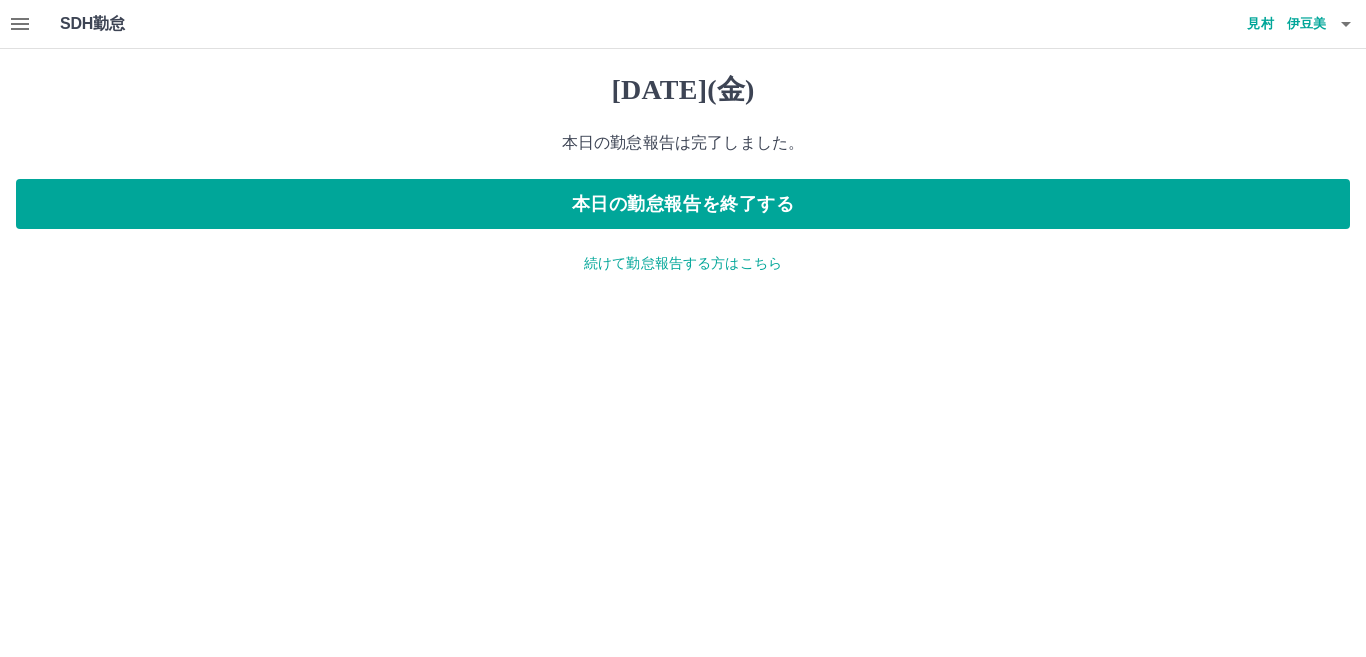 click 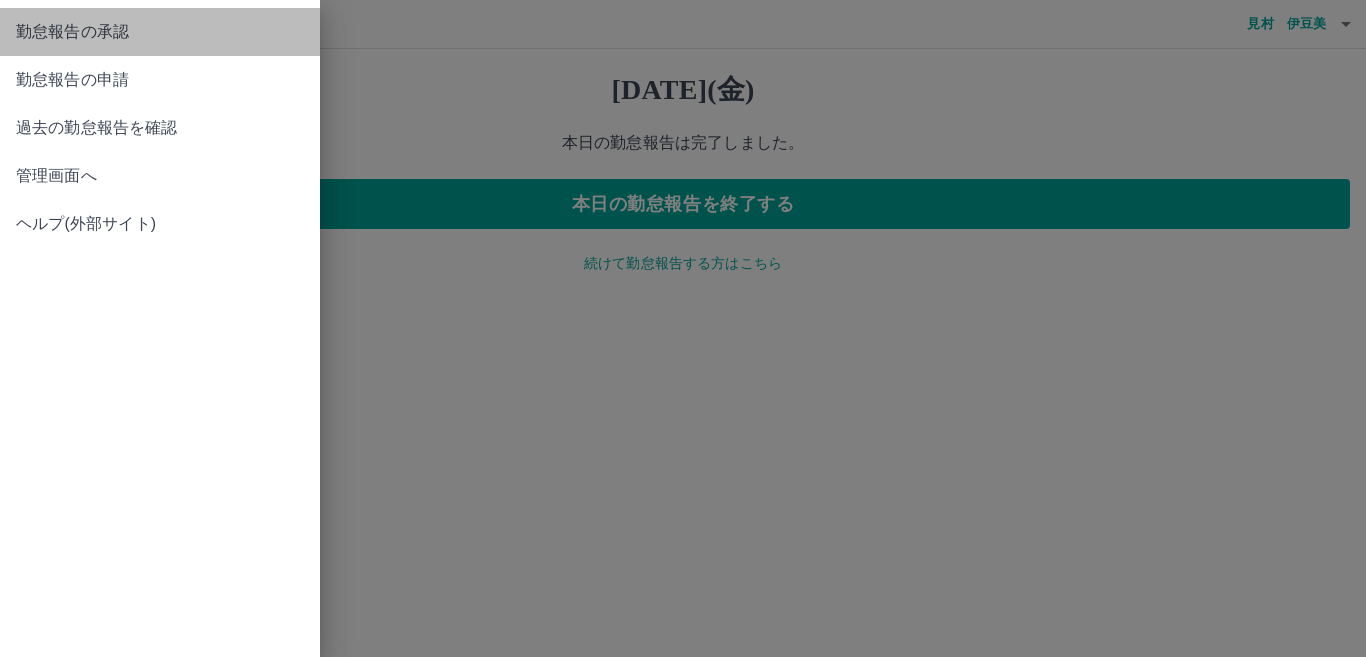 click on "勤怠報告の承認" at bounding box center [160, 32] 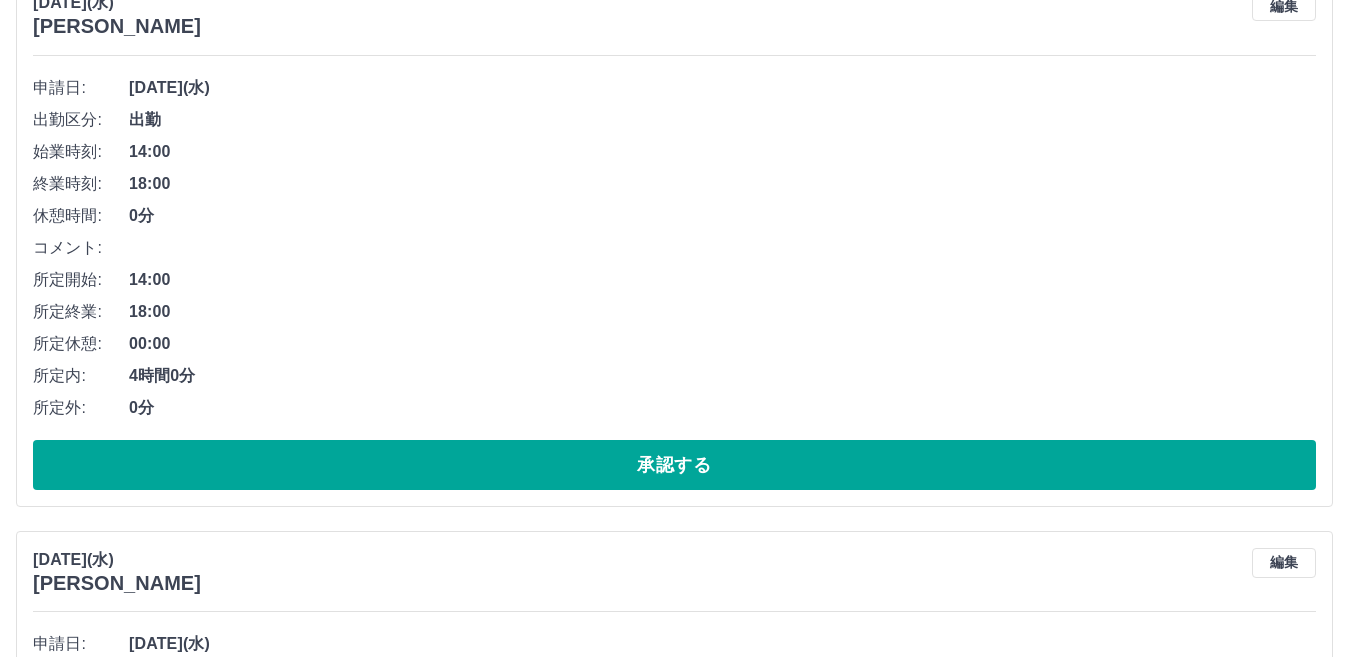scroll, scrollTop: 1400, scrollLeft: 0, axis: vertical 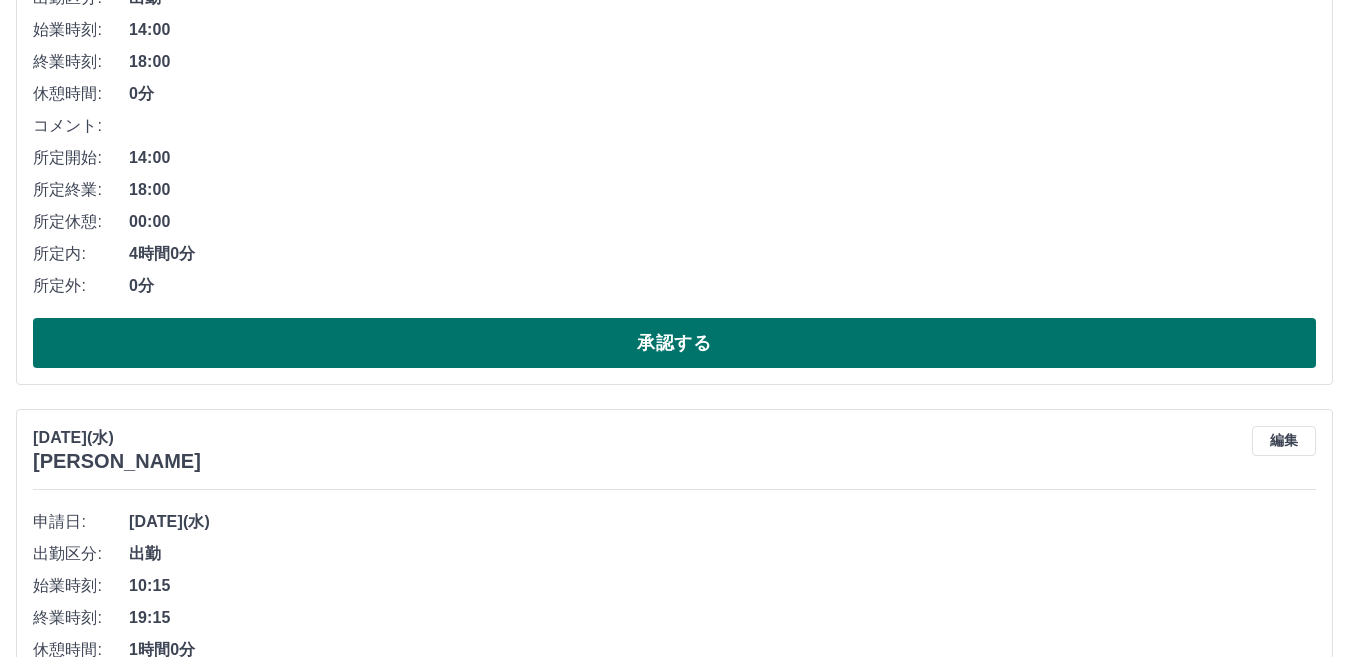 click on "承認する" at bounding box center [674, 343] 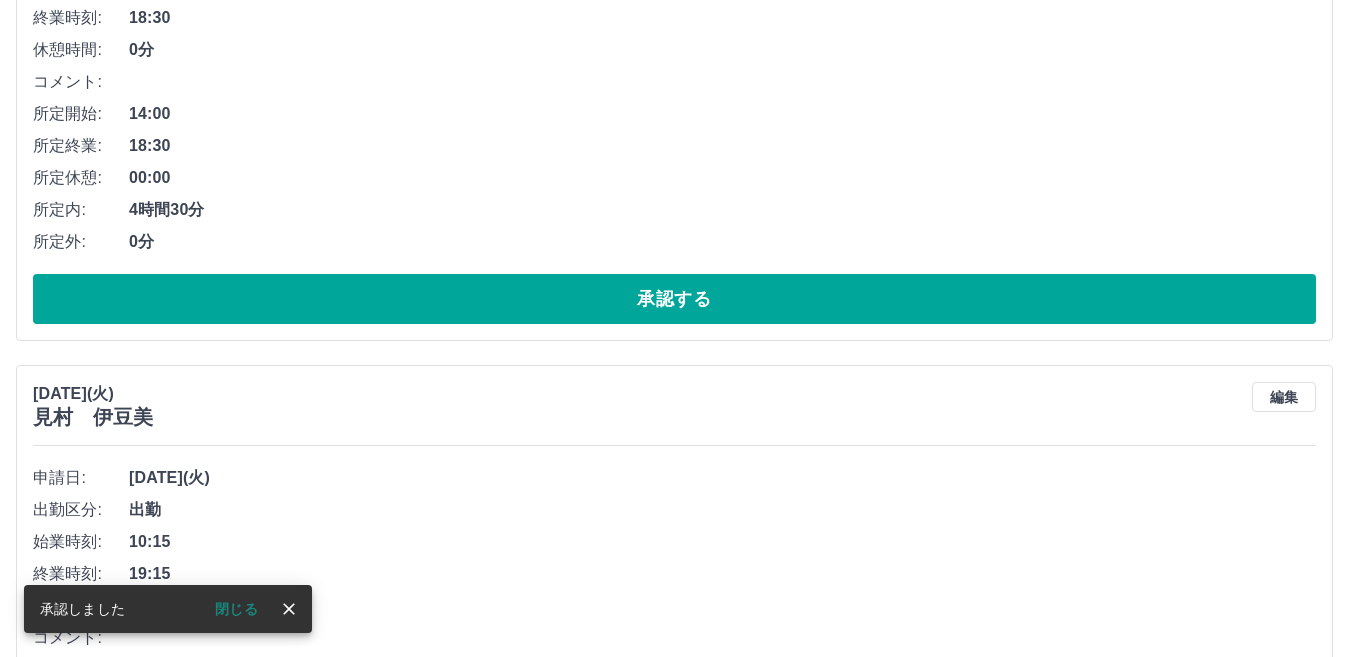 scroll, scrollTop: 1444, scrollLeft: 0, axis: vertical 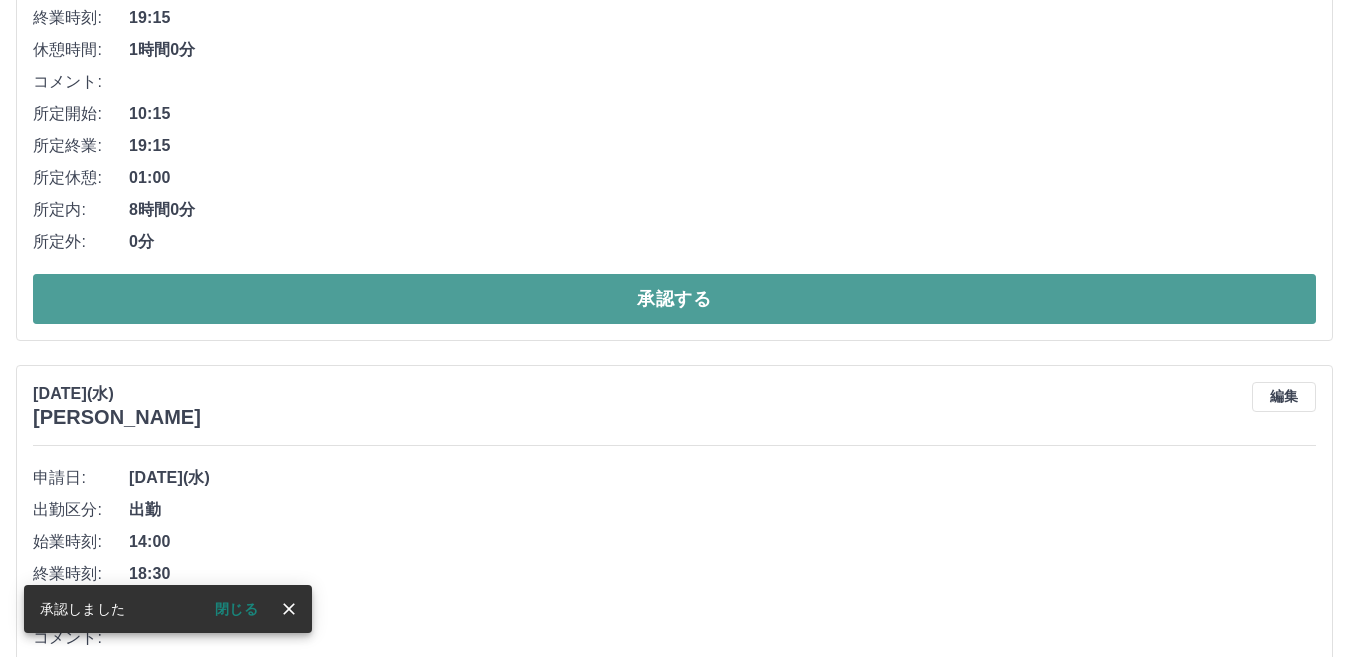 click on "承認する" at bounding box center [674, 299] 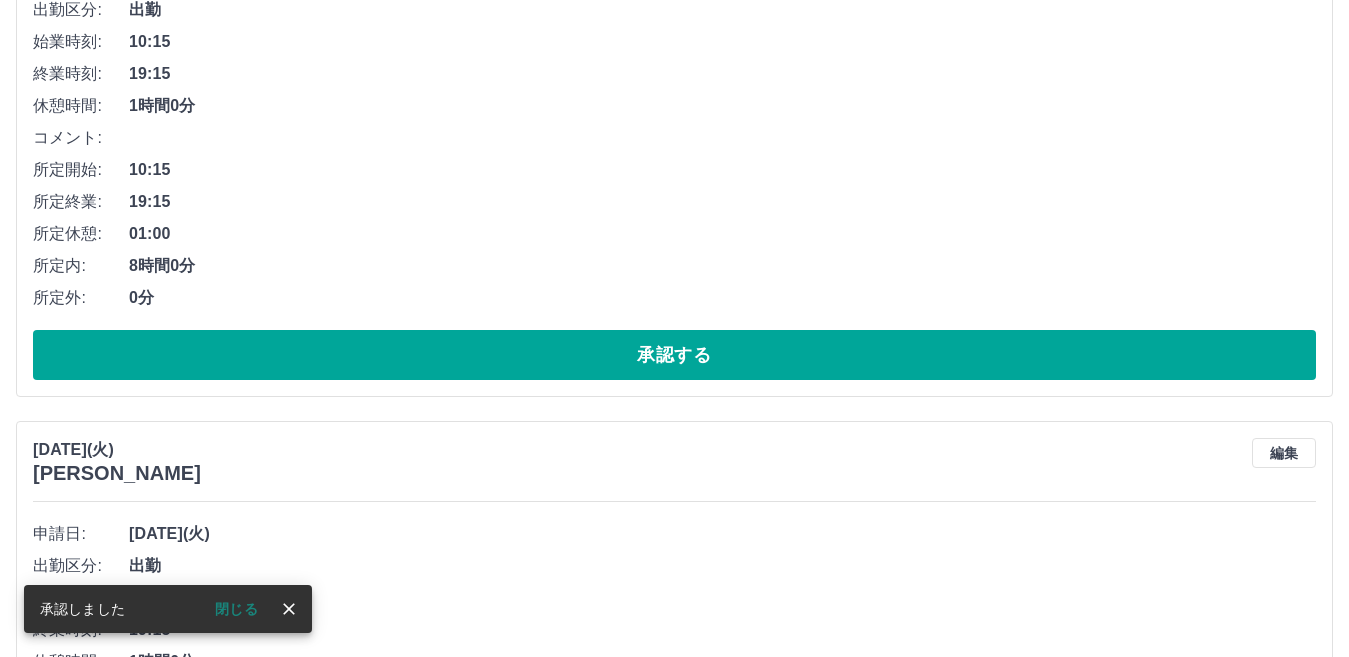 scroll, scrollTop: 1388, scrollLeft: 0, axis: vertical 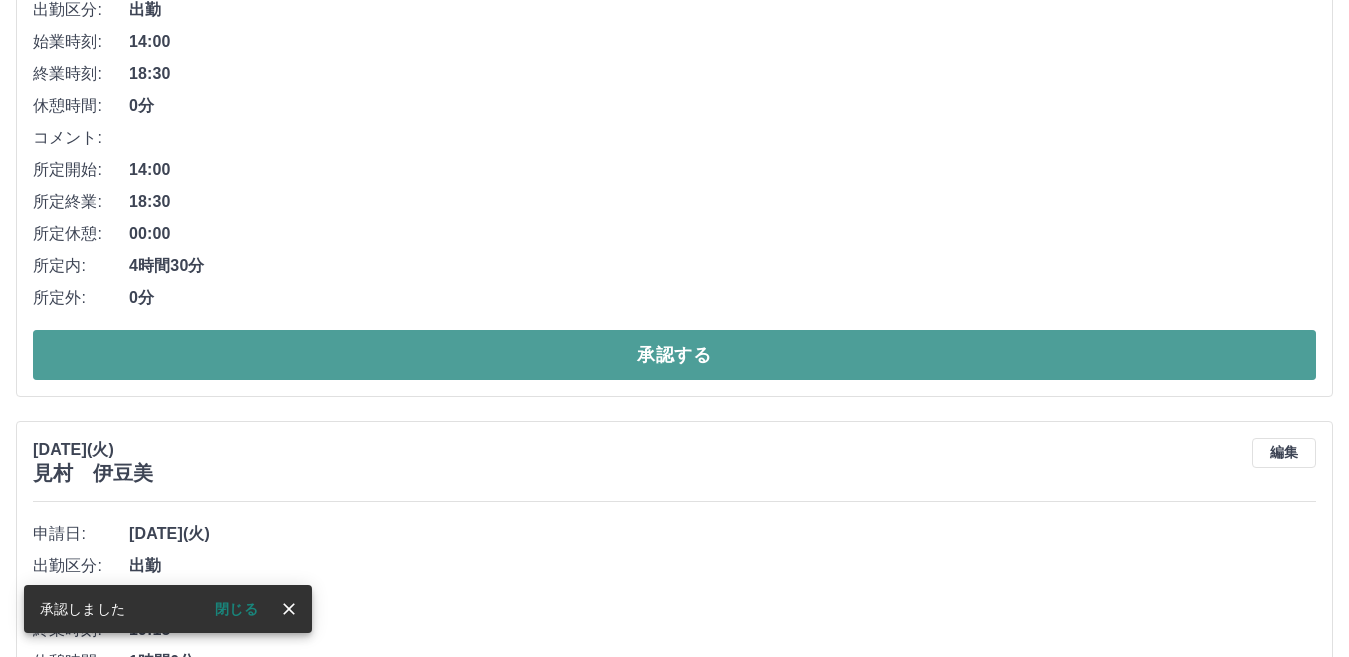 click on "承認する" at bounding box center (674, 355) 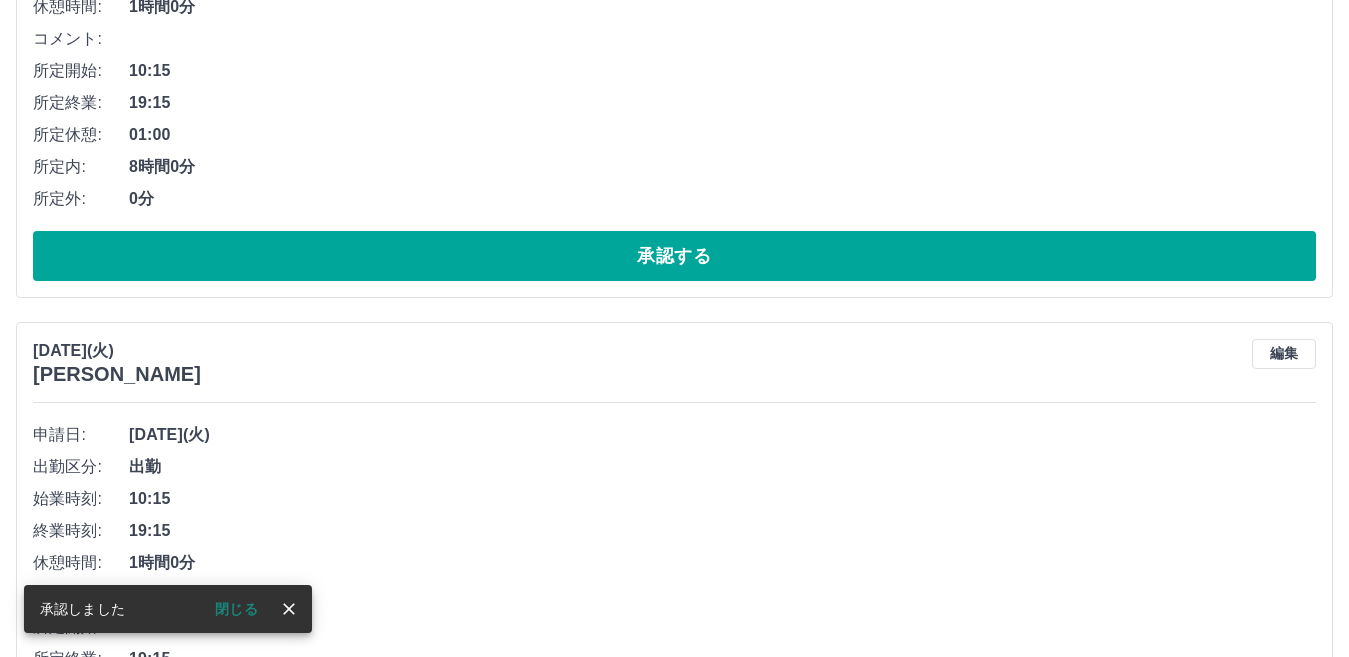 scroll, scrollTop: 1488, scrollLeft: 0, axis: vertical 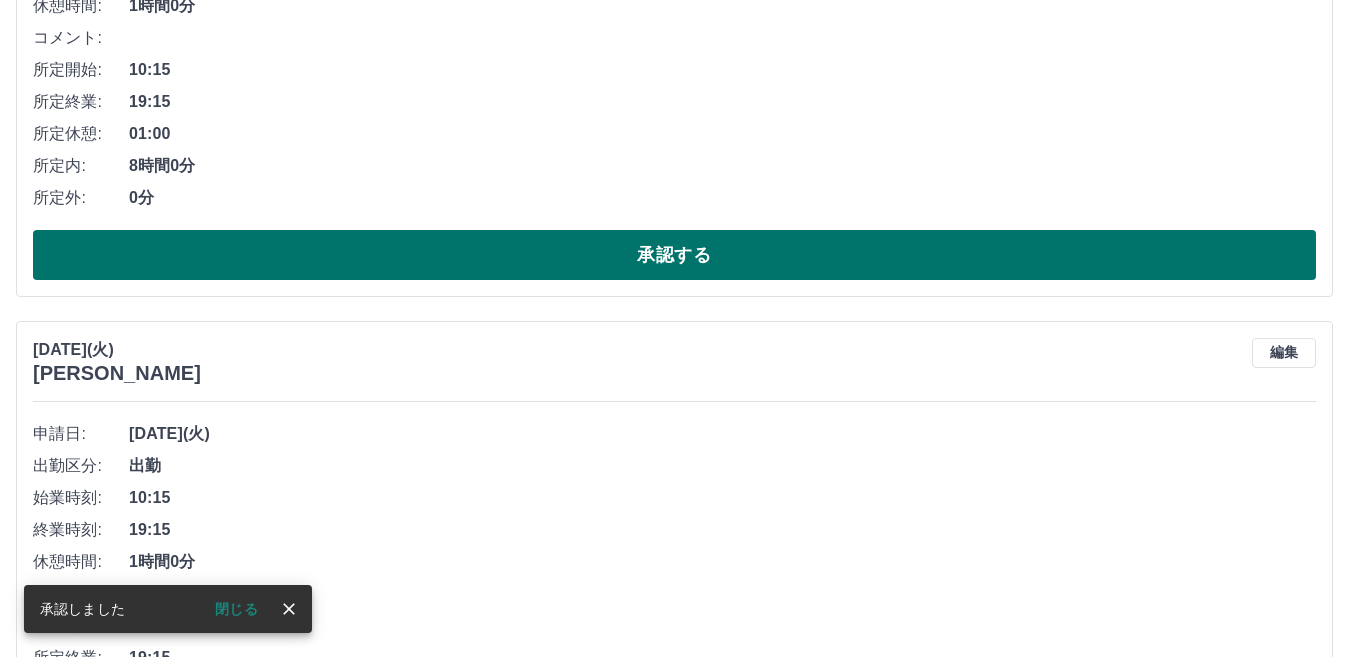 click on "承認する" at bounding box center (674, 255) 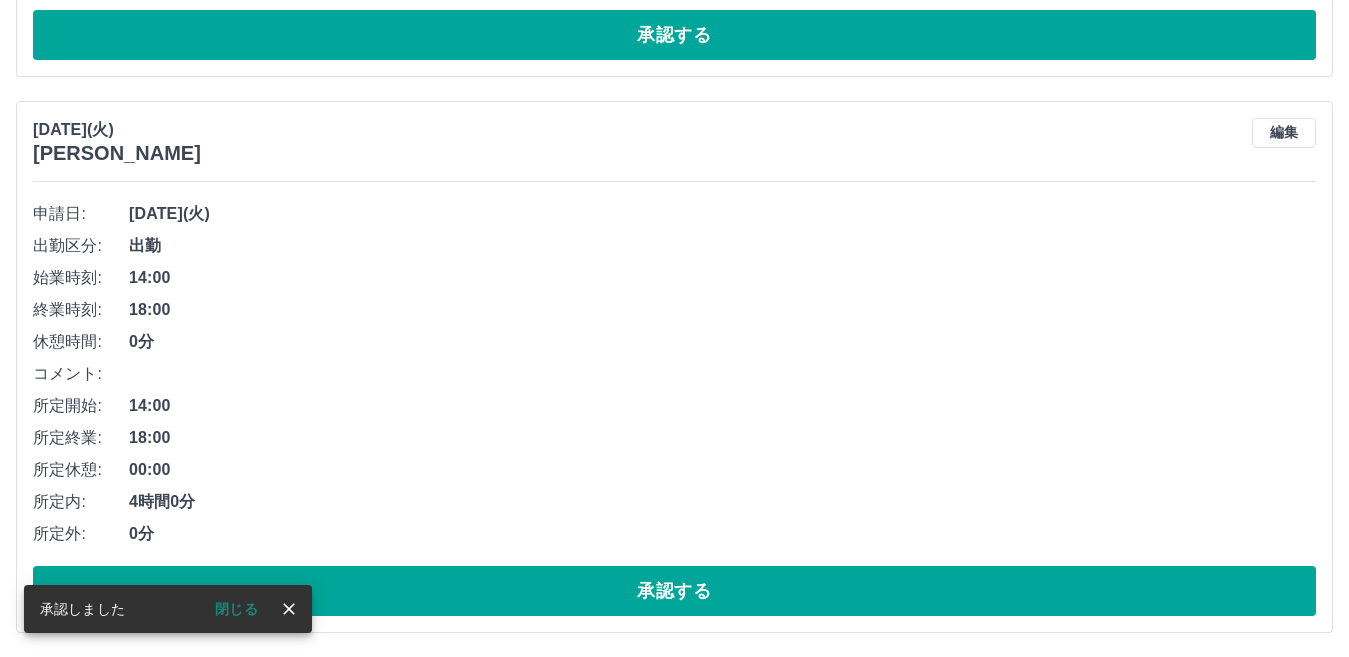 scroll, scrollTop: 1332, scrollLeft: 0, axis: vertical 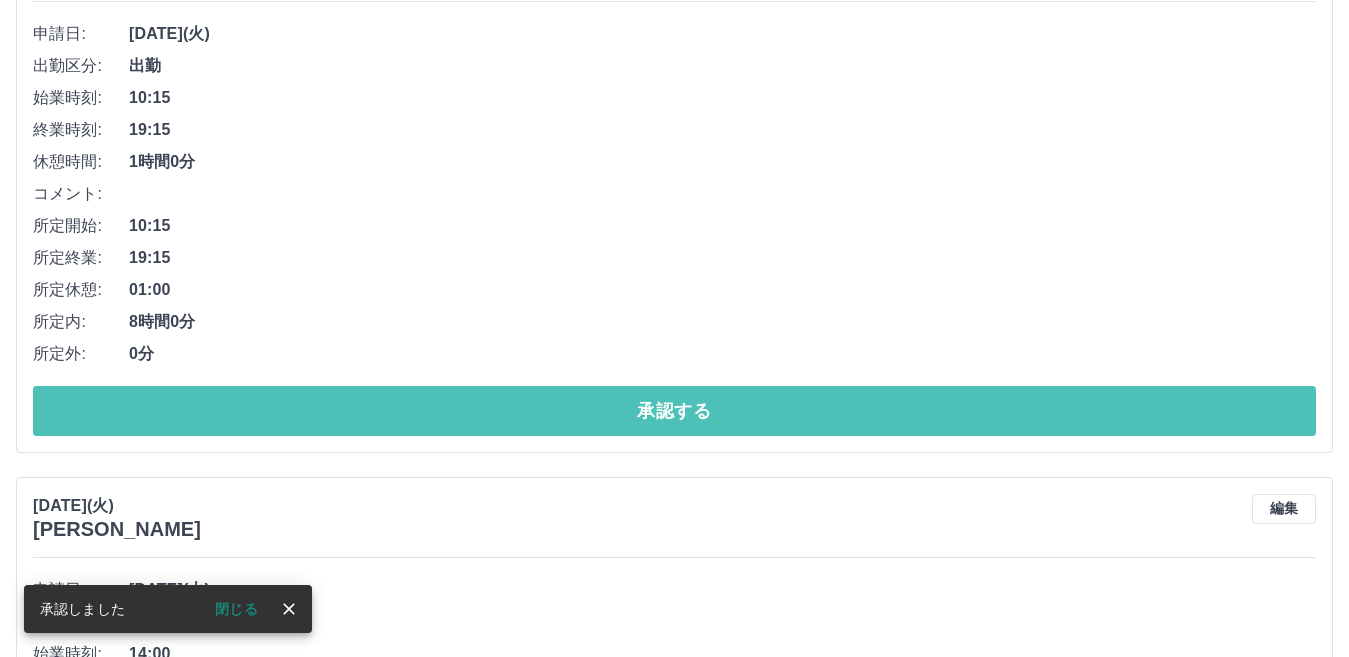 click on "承認する" at bounding box center [674, 411] 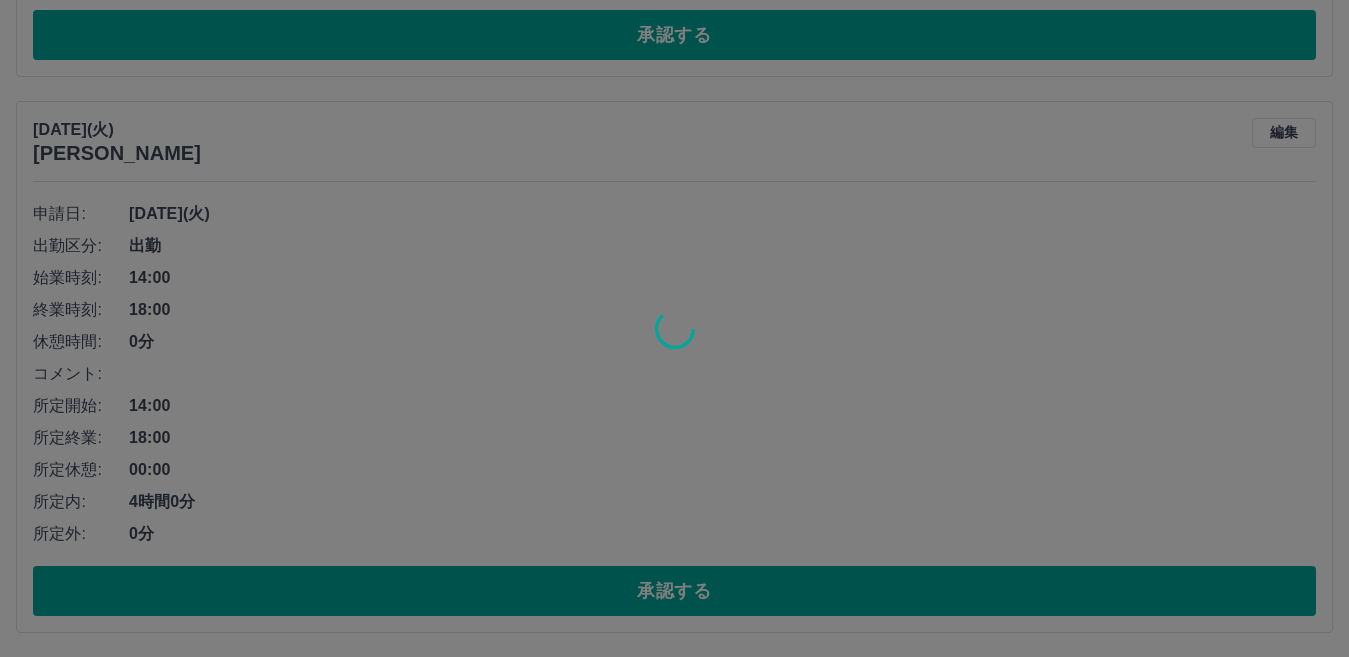 scroll, scrollTop: 1153, scrollLeft: 0, axis: vertical 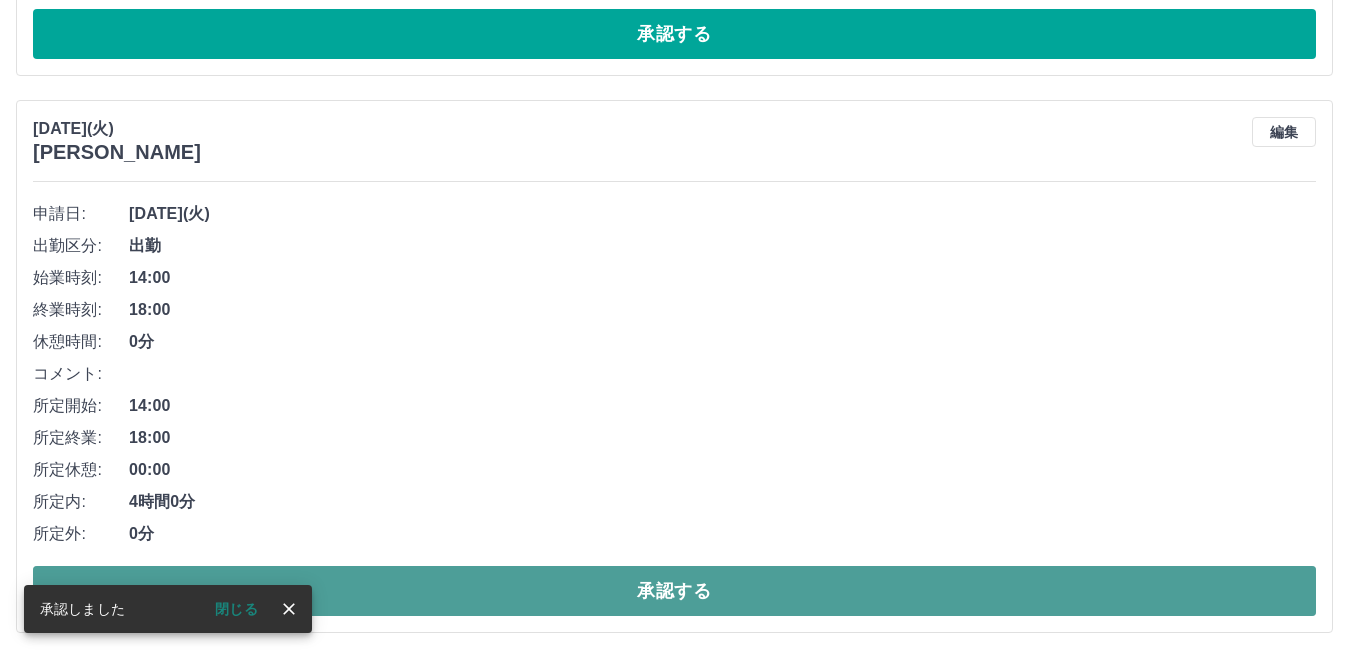 click on "承認する" at bounding box center [674, 591] 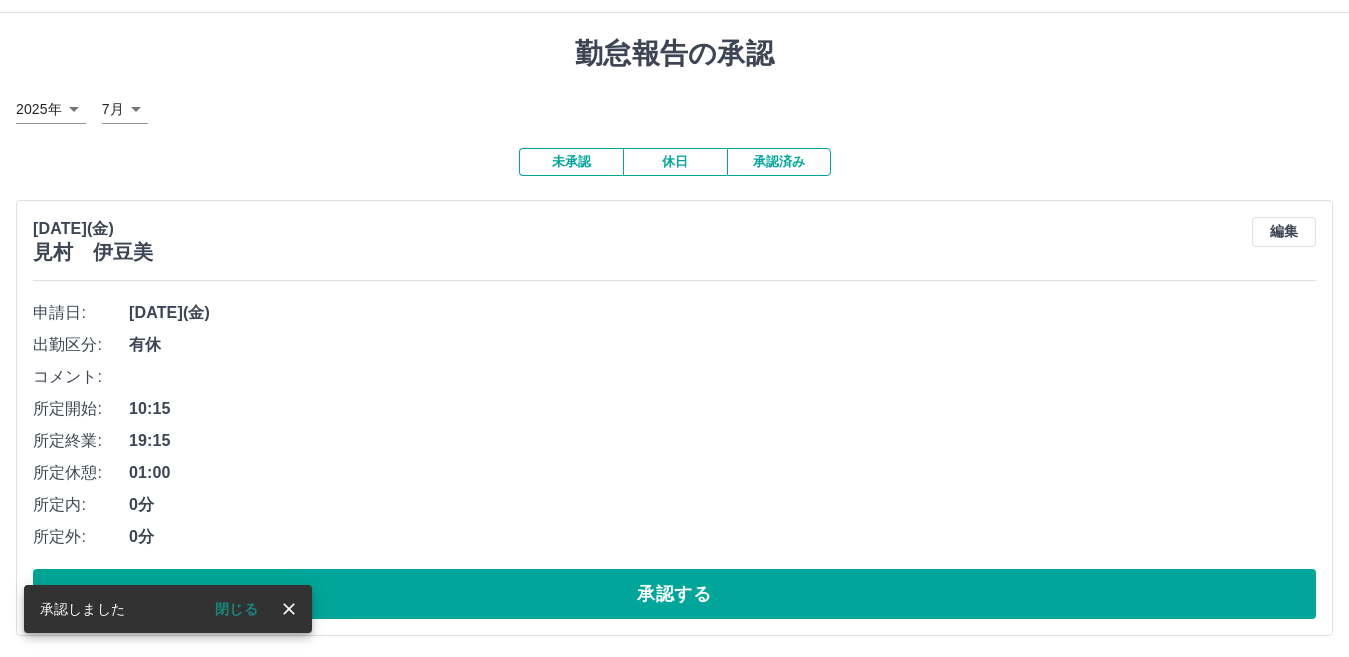 scroll, scrollTop: 100, scrollLeft: 0, axis: vertical 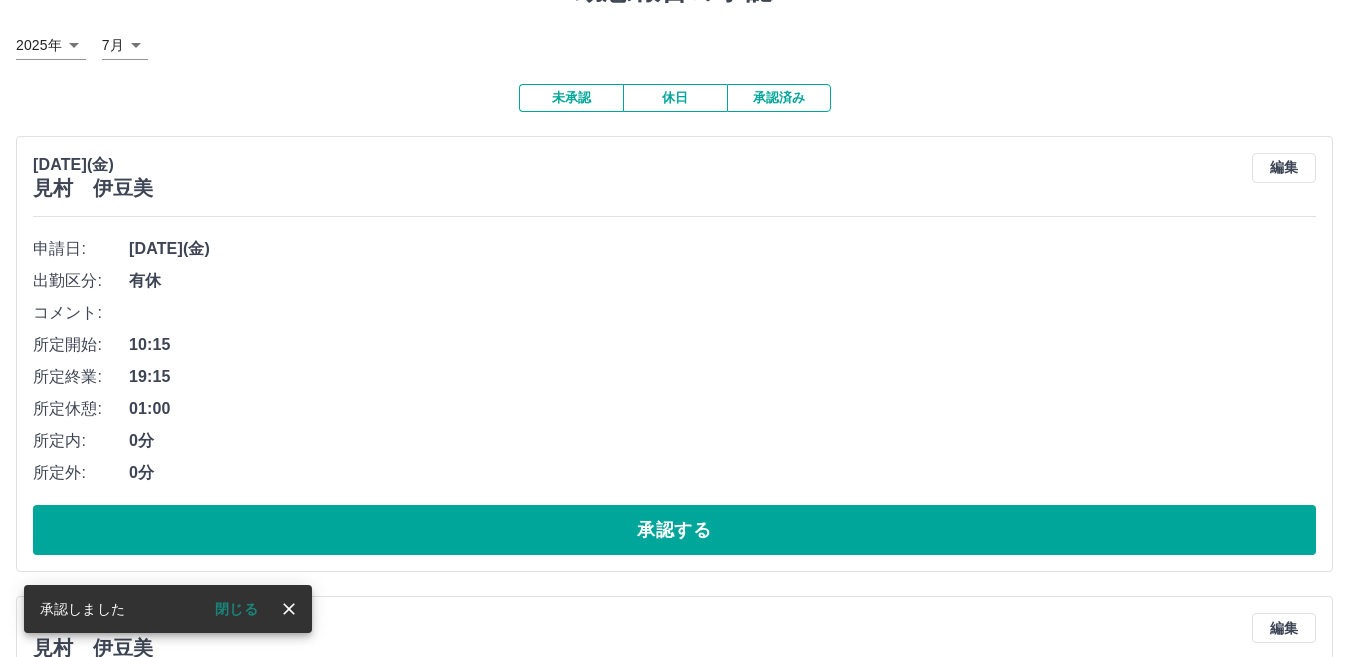 click on "承認済み" at bounding box center (779, 98) 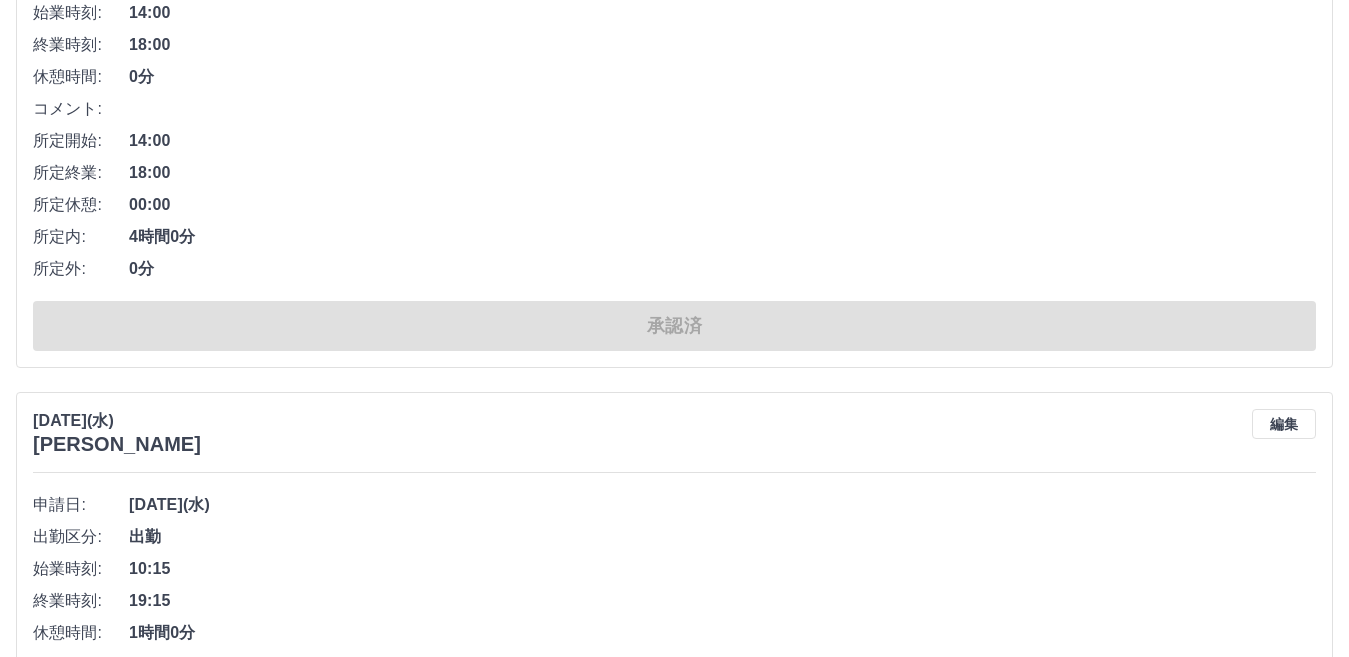 scroll, scrollTop: 0, scrollLeft: 0, axis: both 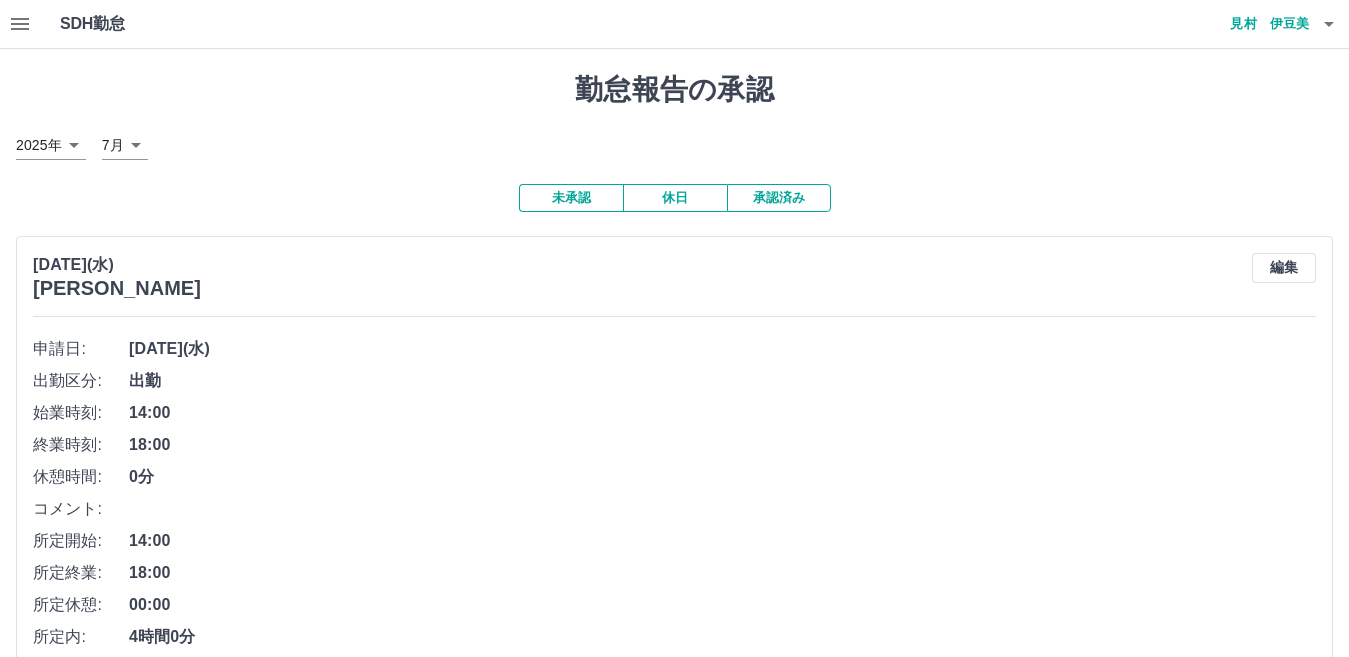 click 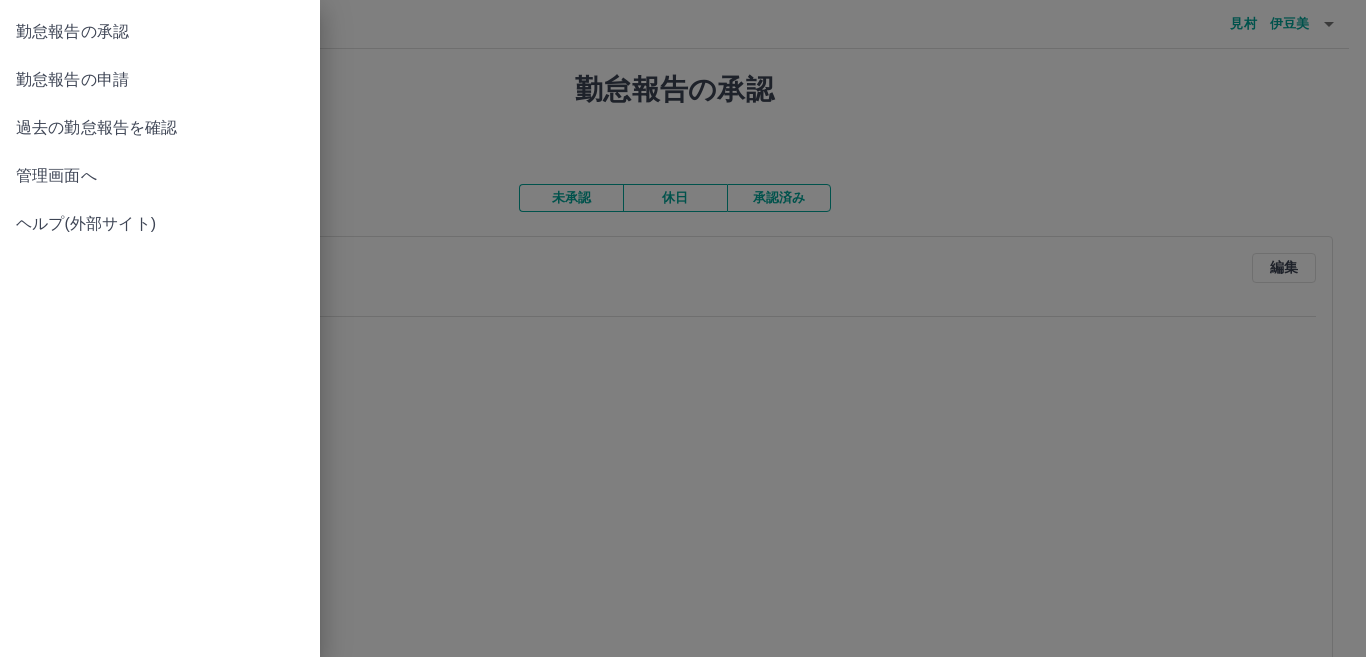 click on "勤怠報告の申請" at bounding box center (160, 80) 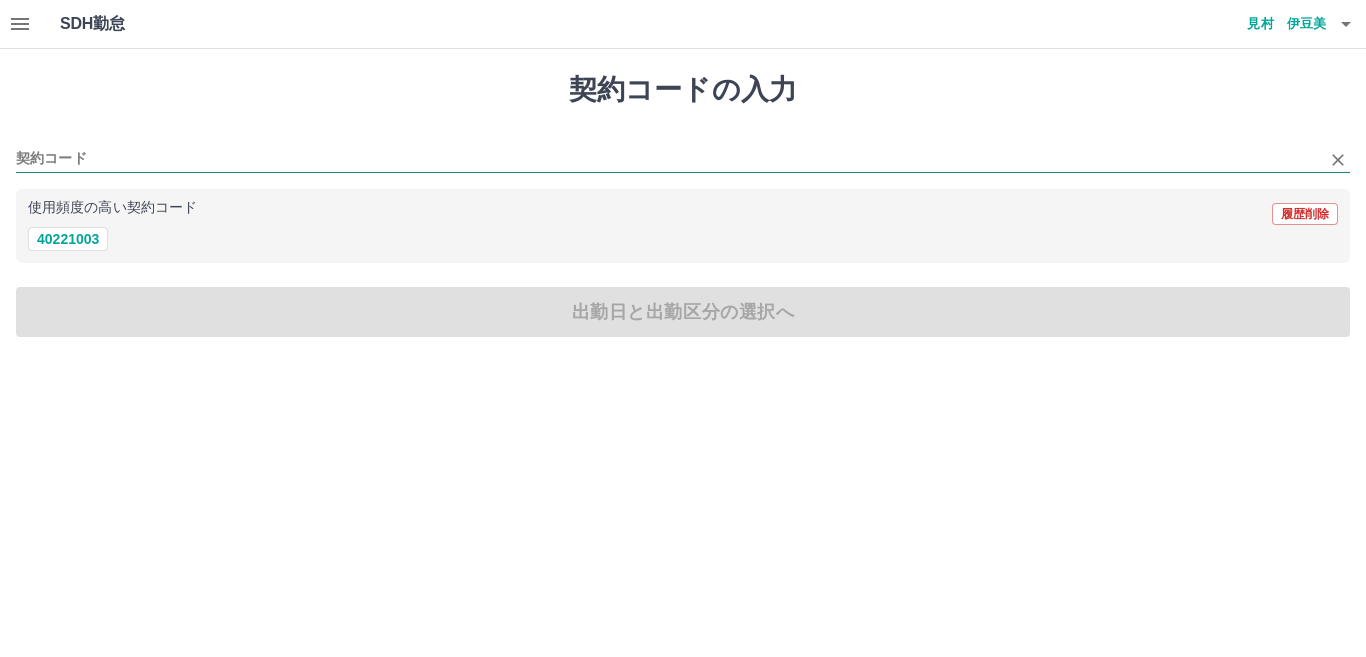 click on "契約コード" at bounding box center (668, 159) 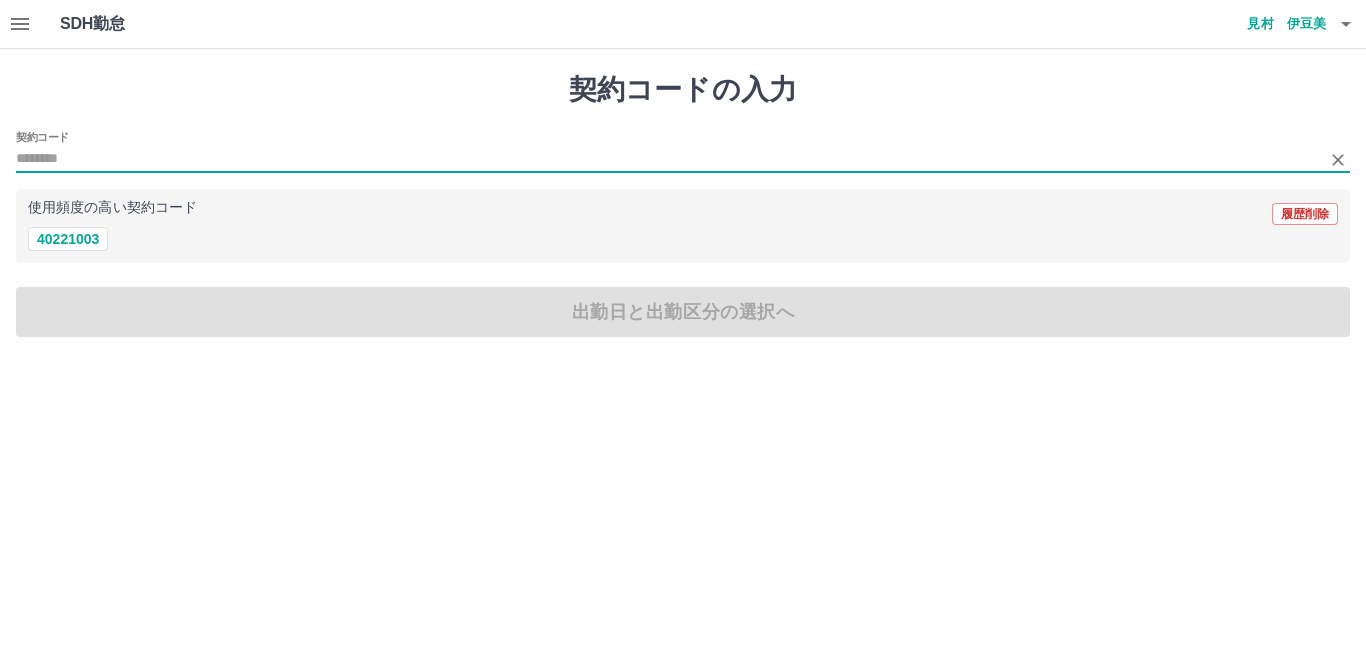 click on "契約コード" at bounding box center (668, 159) 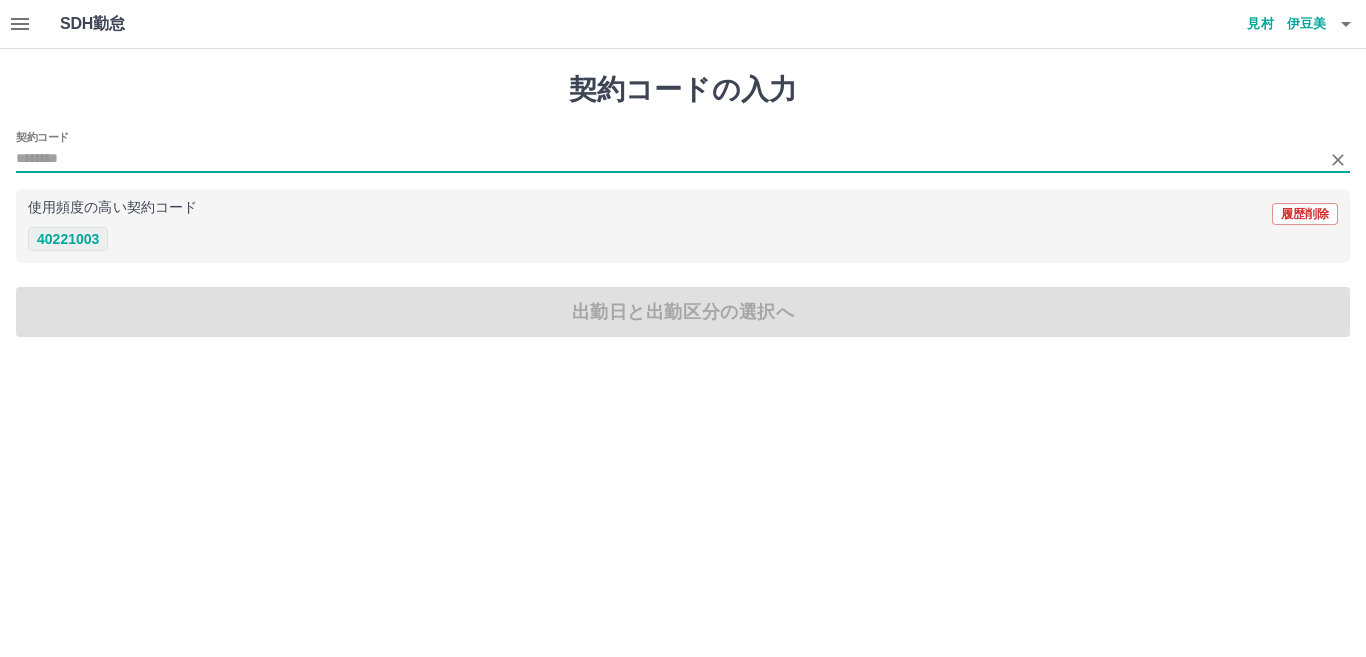 click on "40221003" at bounding box center [68, 239] 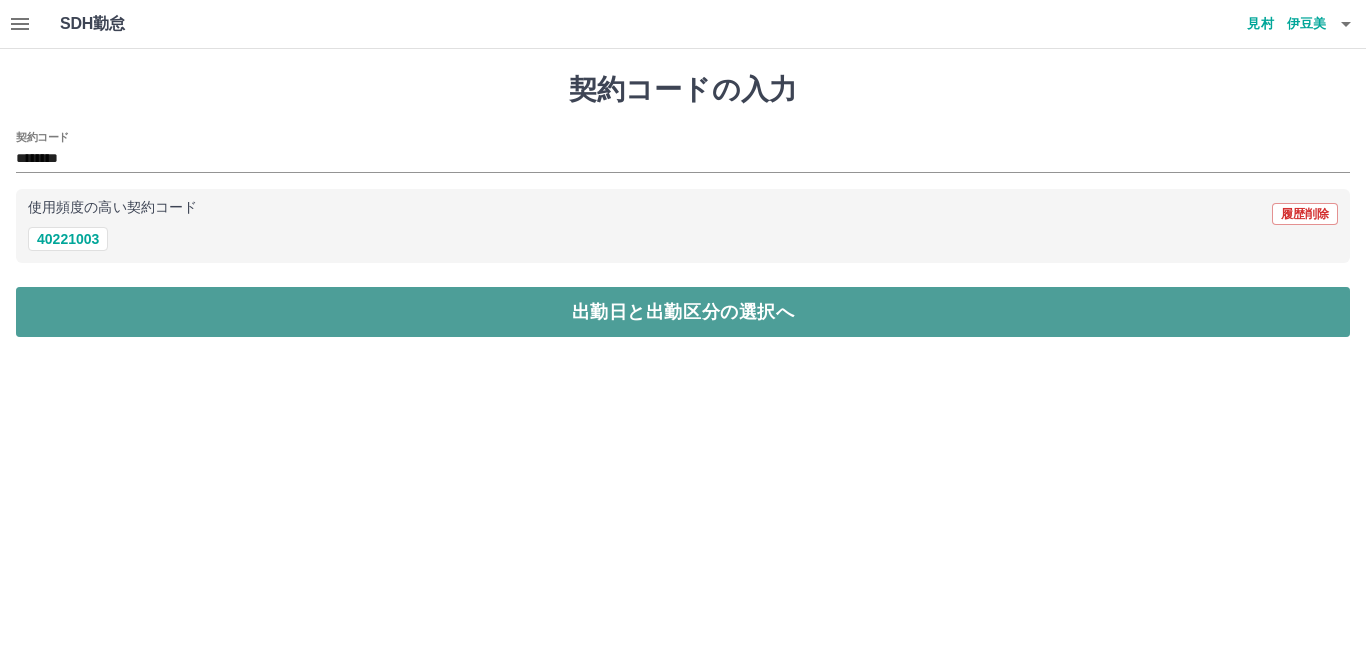 click on "出勤日と出勤区分の選択へ" at bounding box center [683, 312] 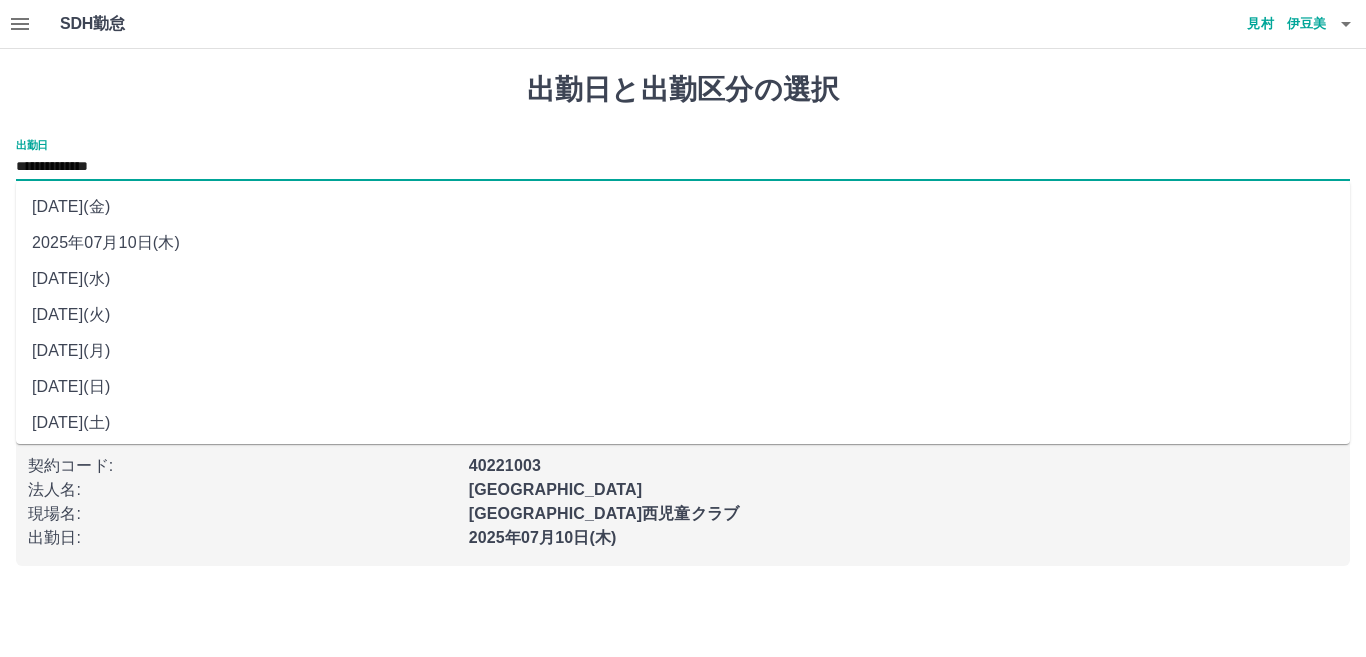 click on "**********" at bounding box center (683, 167) 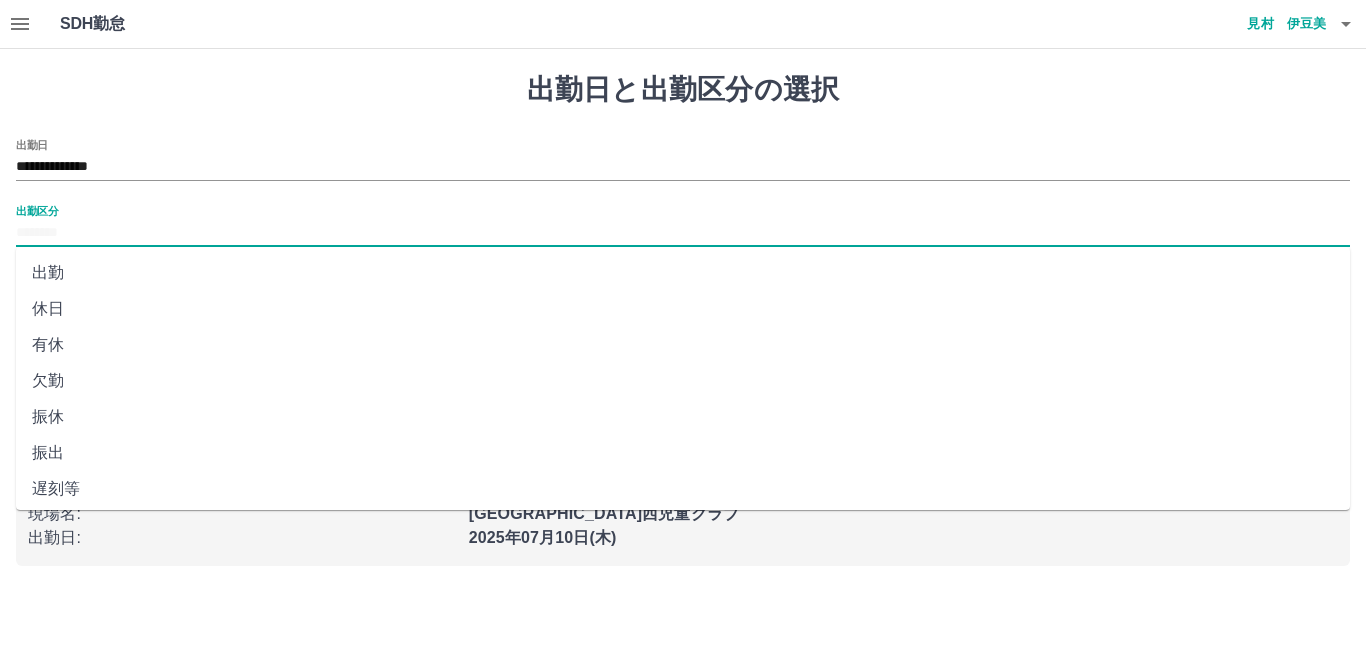 click on "出勤区分" at bounding box center (683, 233) 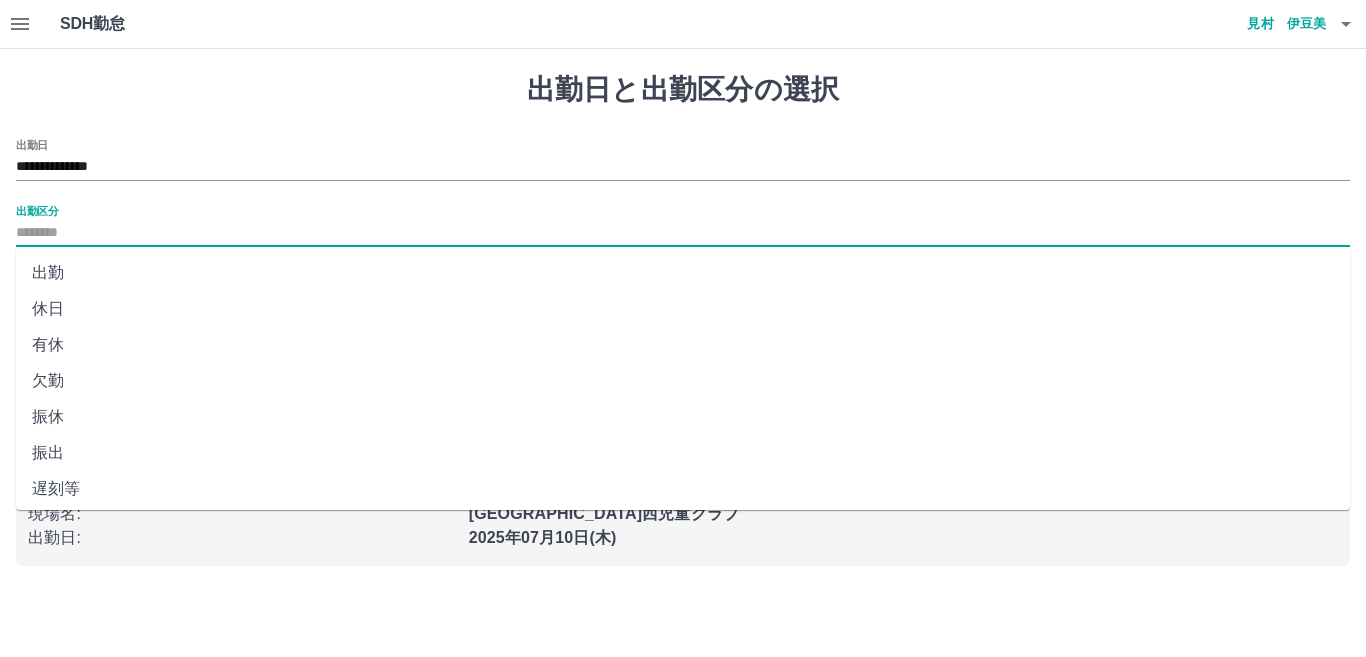 click on "出勤" at bounding box center [683, 273] 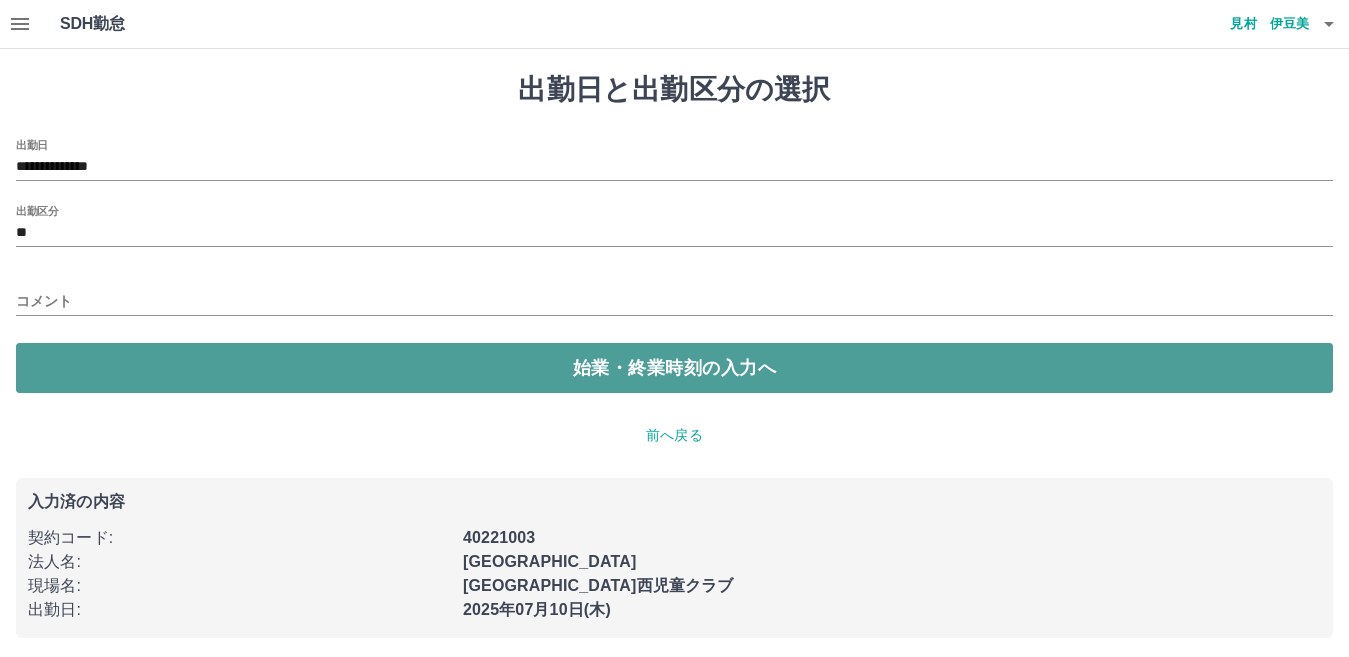click on "始業・終業時刻の入力へ" at bounding box center (674, 368) 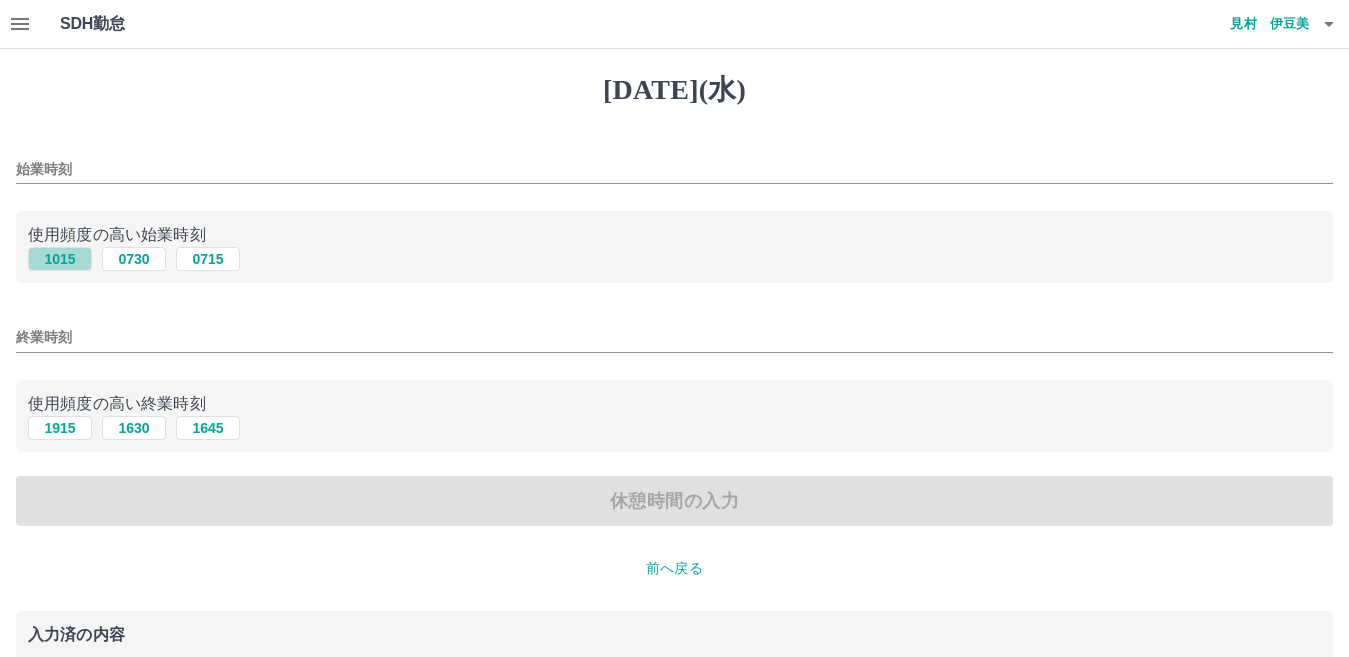 click on "1015" at bounding box center [60, 259] 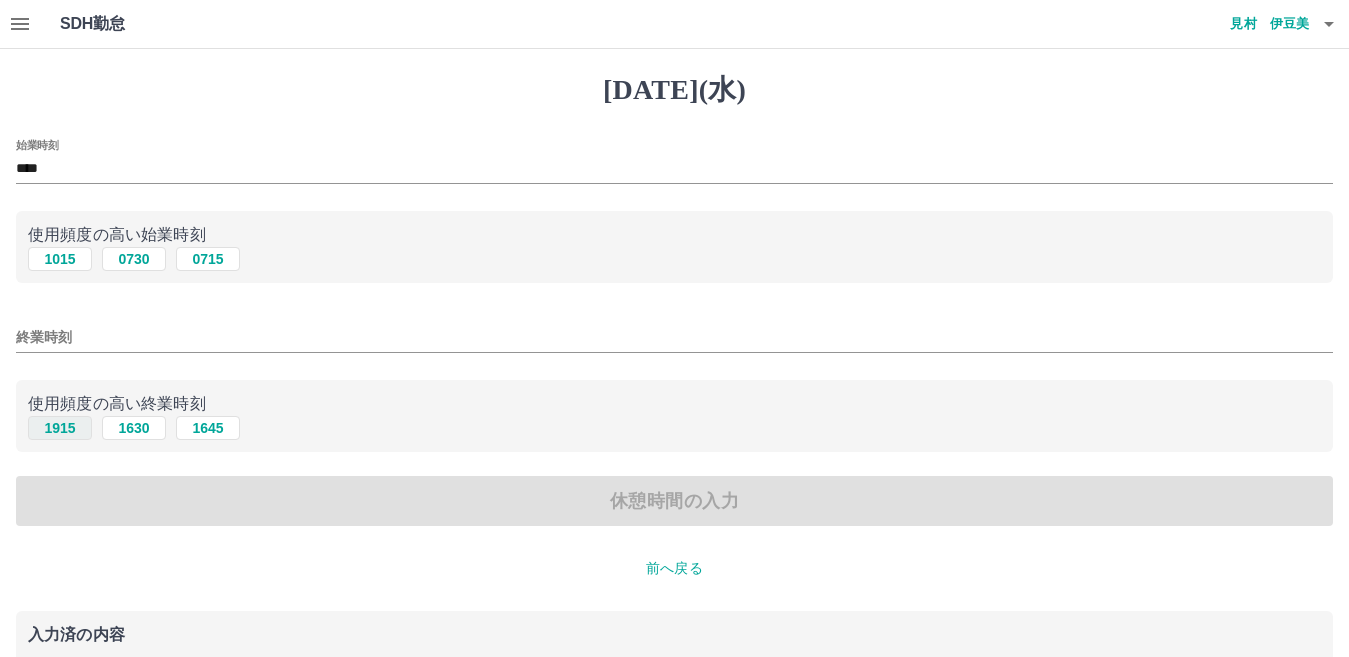 click on "1915" at bounding box center [60, 428] 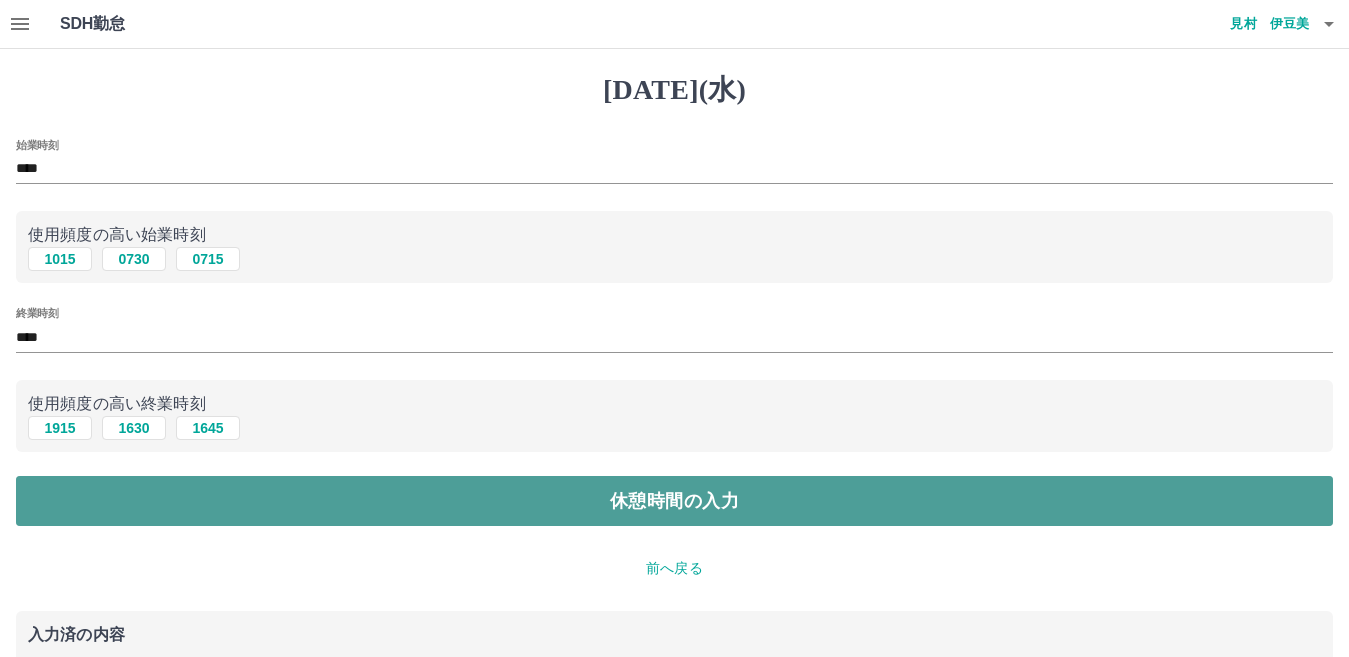 click on "休憩時間の入力" at bounding box center (674, 501) 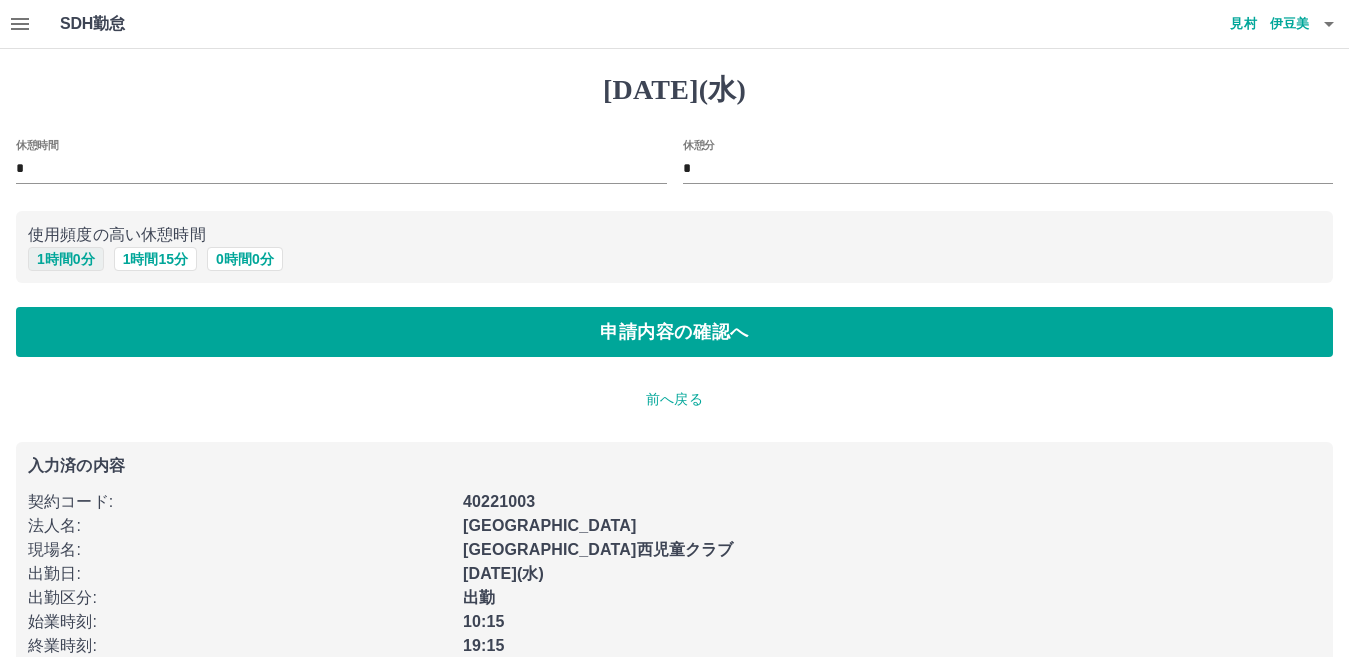 click on "1 時間 0 分" at bounding box center [66, 259] 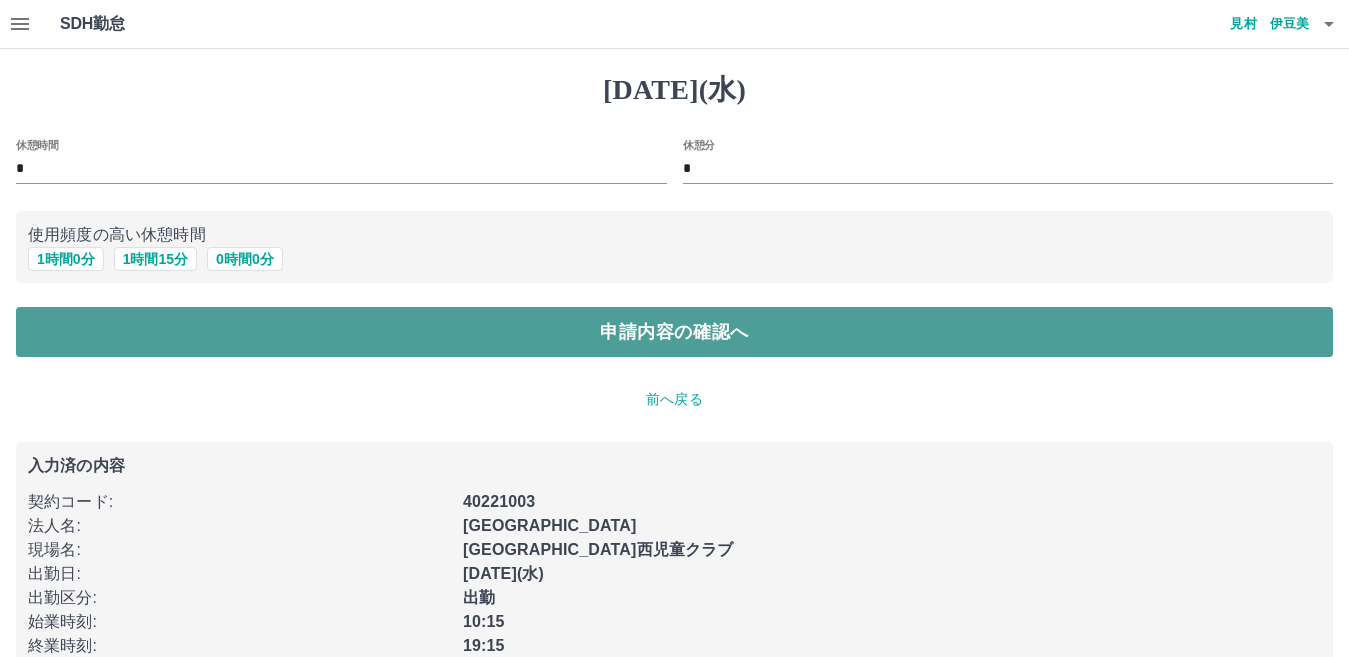 click on "申請内容の確認へ" at bounding box center [674, 332] 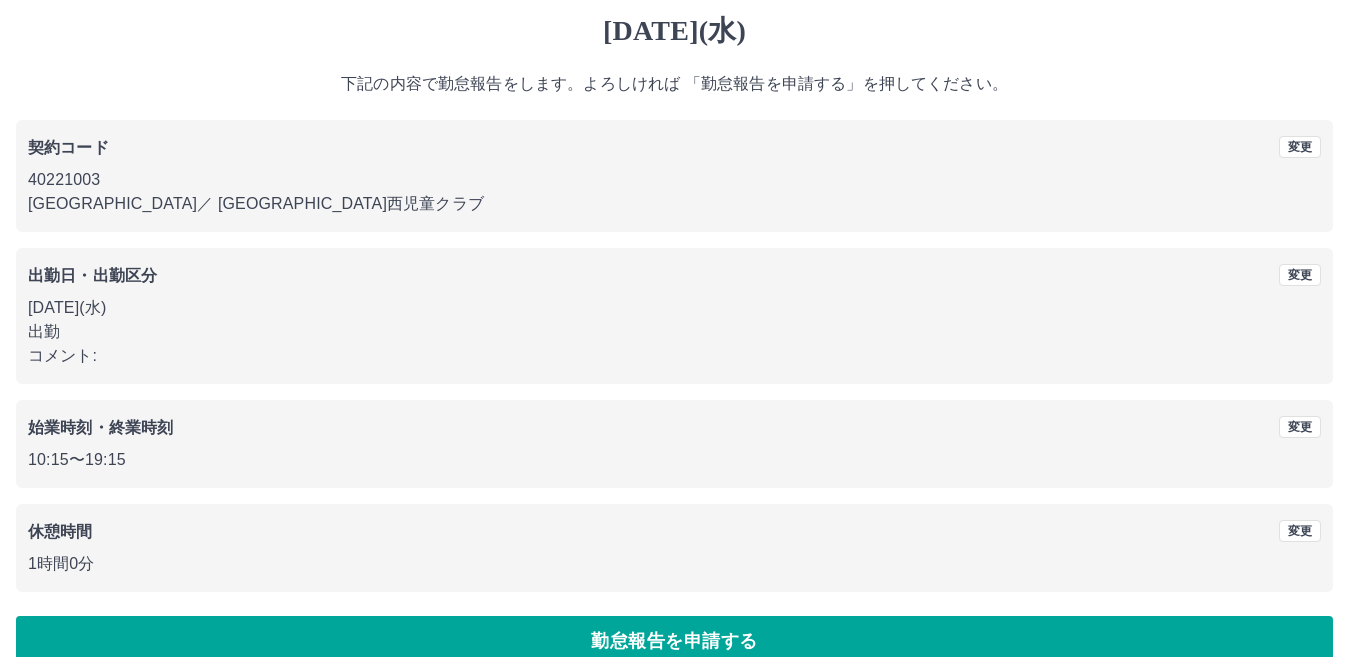 scroll, scrollTop: 92, scrollLeft: 0, axis: vertical 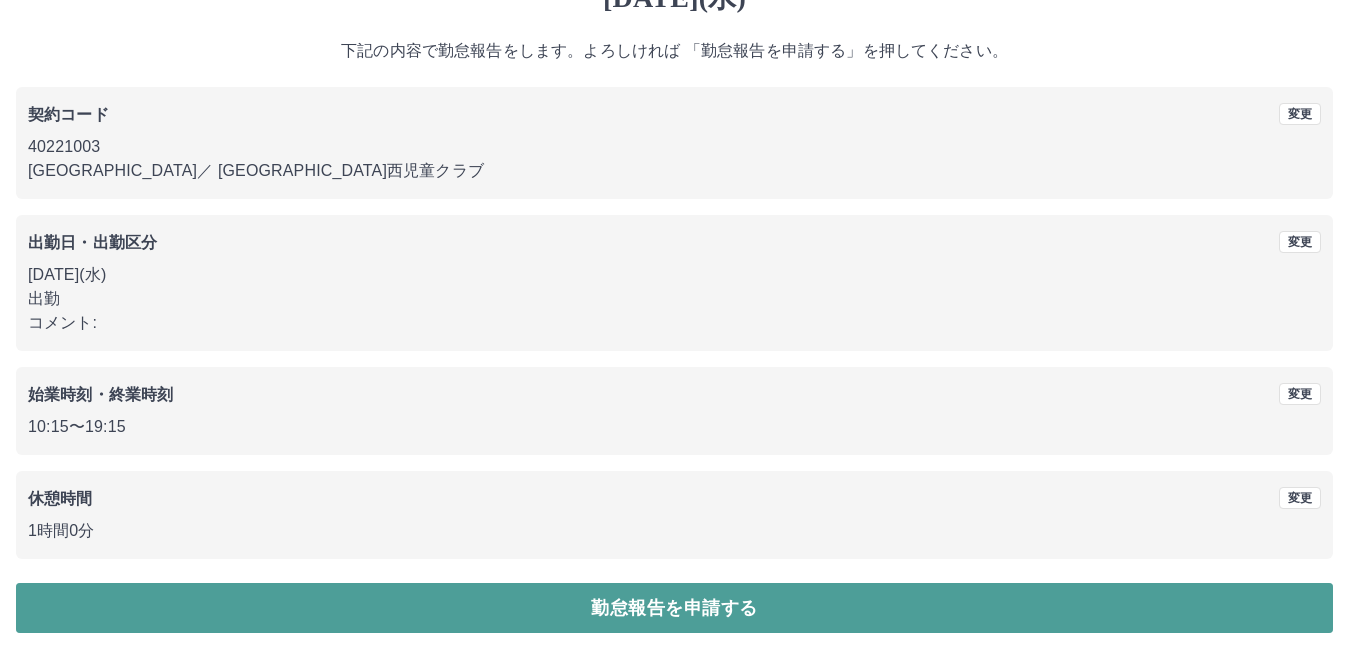 click on "勤怠報告を申請する" at bounding box center [674, 608] 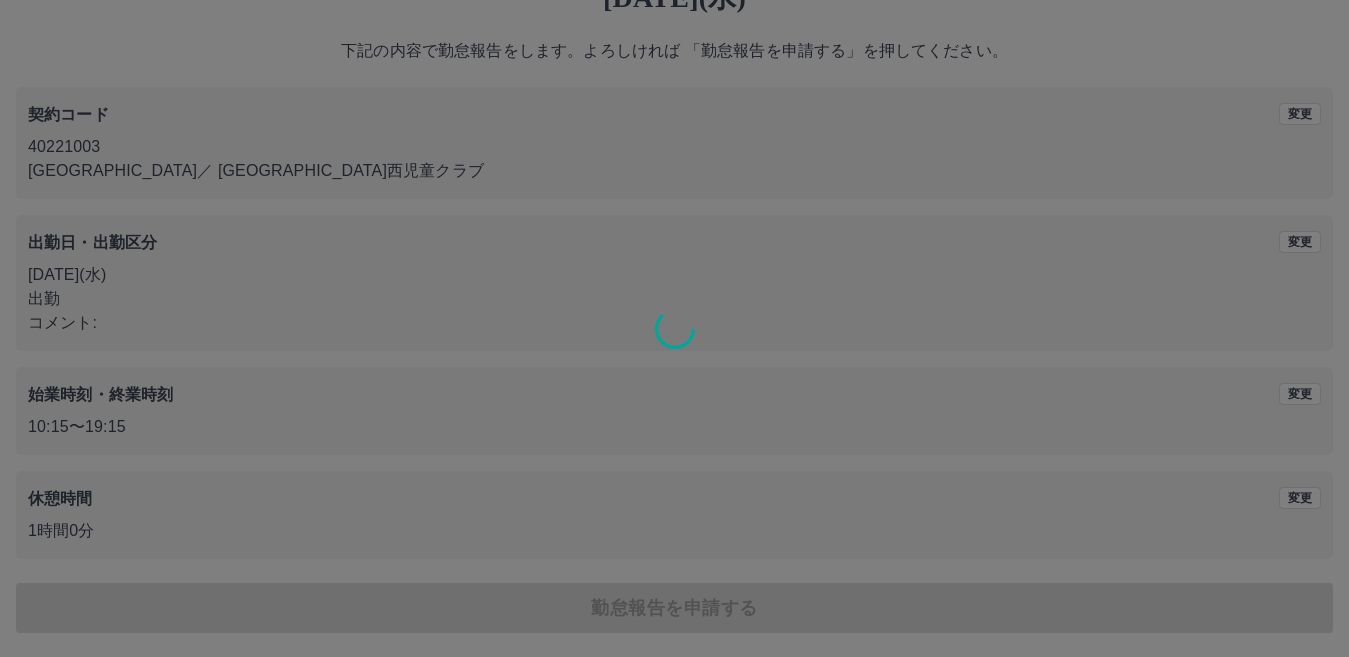 scroll, scrollTop: 0, scrollLeft: 0, axis: both 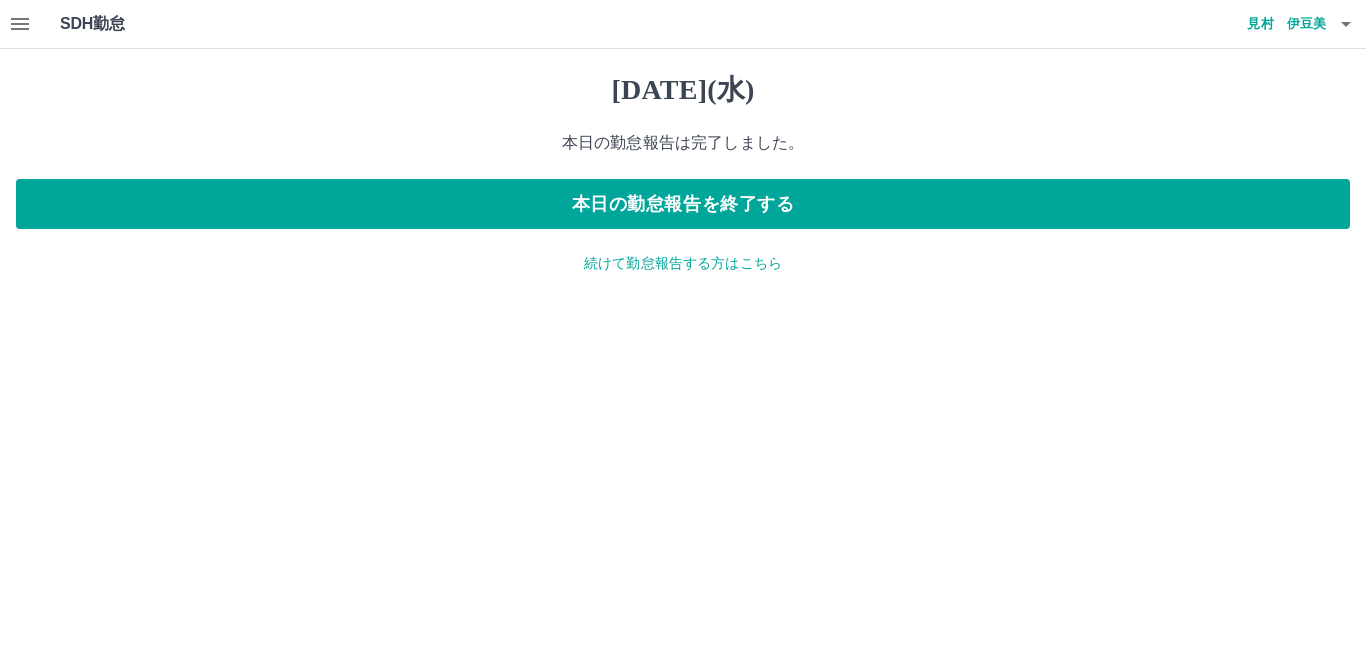 click 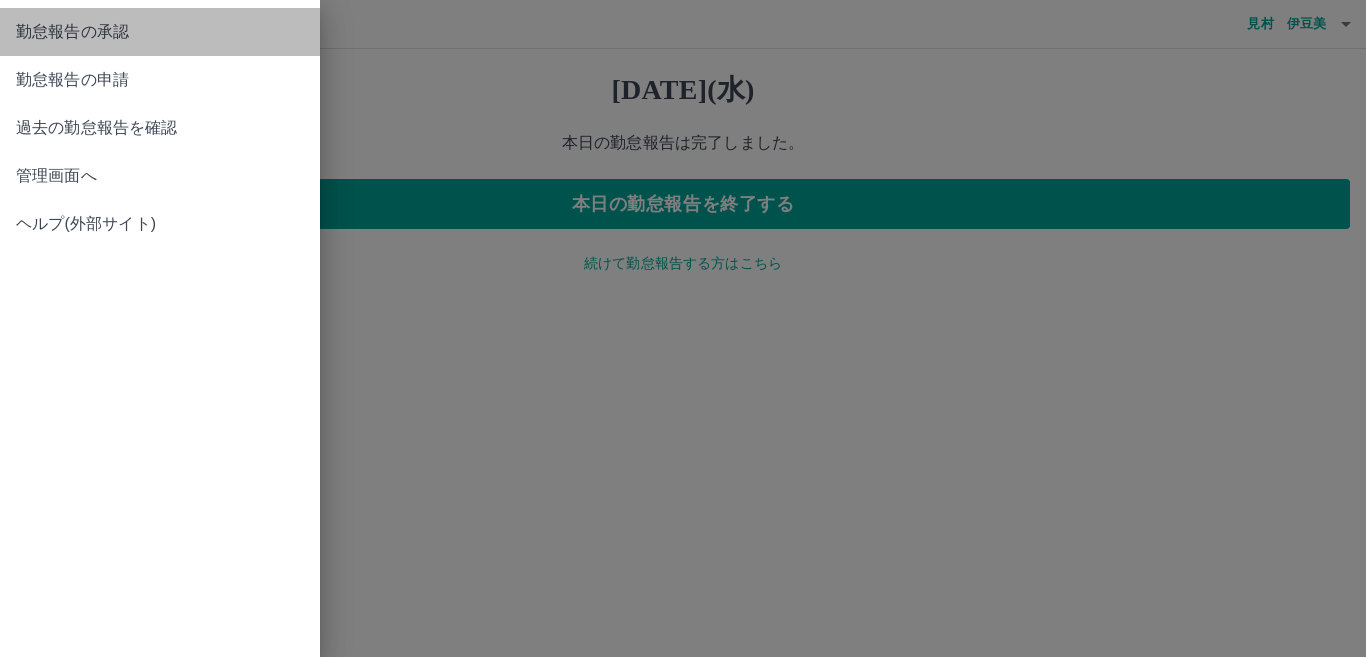 click on "勤怠報告の承認" at bounding box center [160, 32] 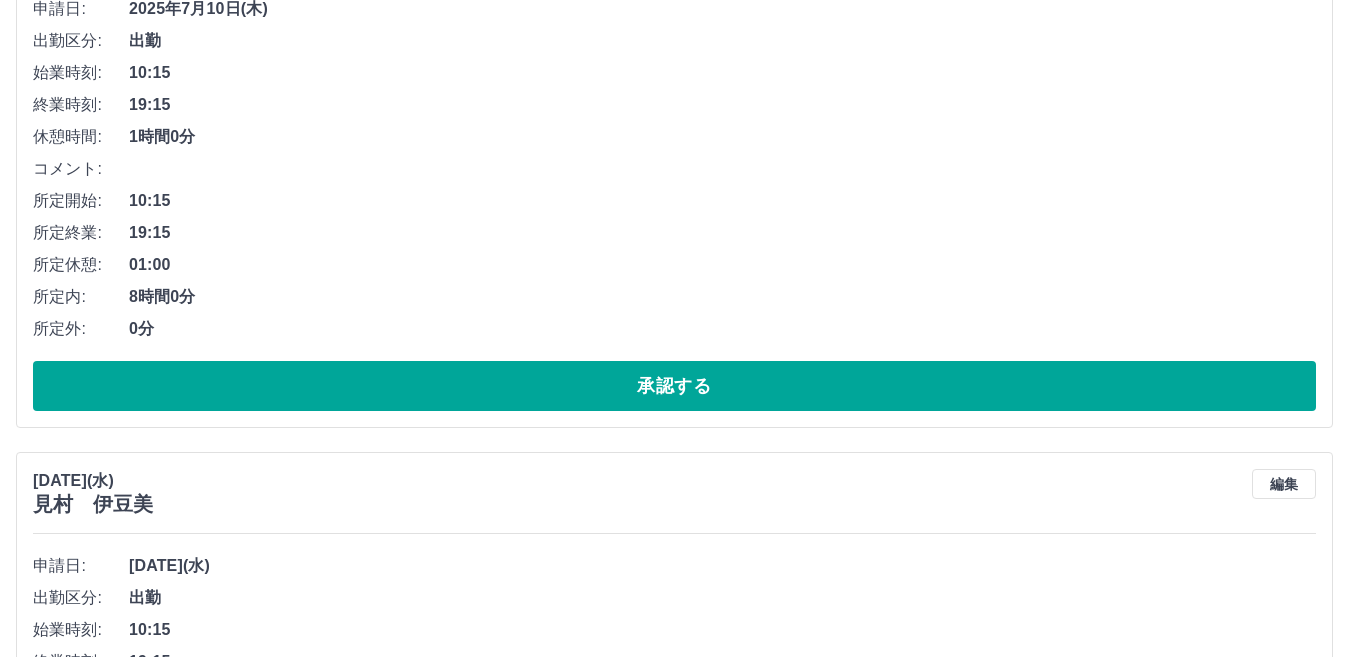 scroll, scrollTop: 1154, scrollLeft: 0, axis: vertical 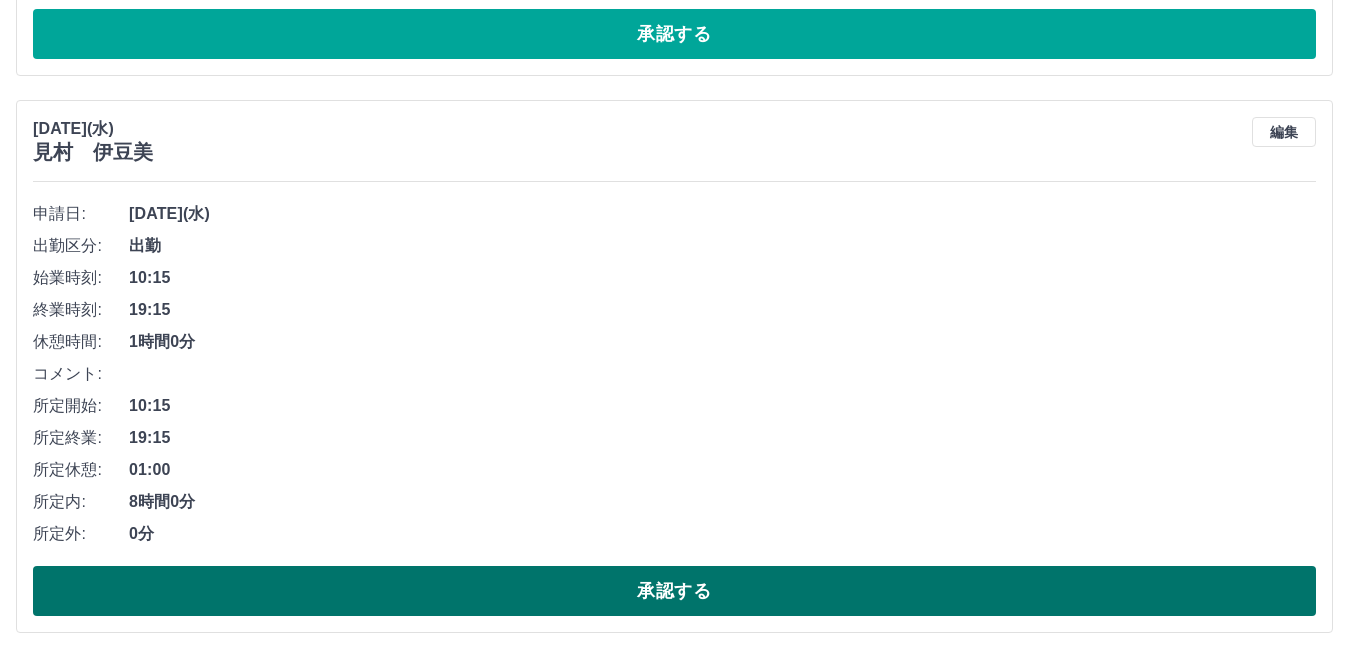 click on "承認する" at bounding box center (674, 591) 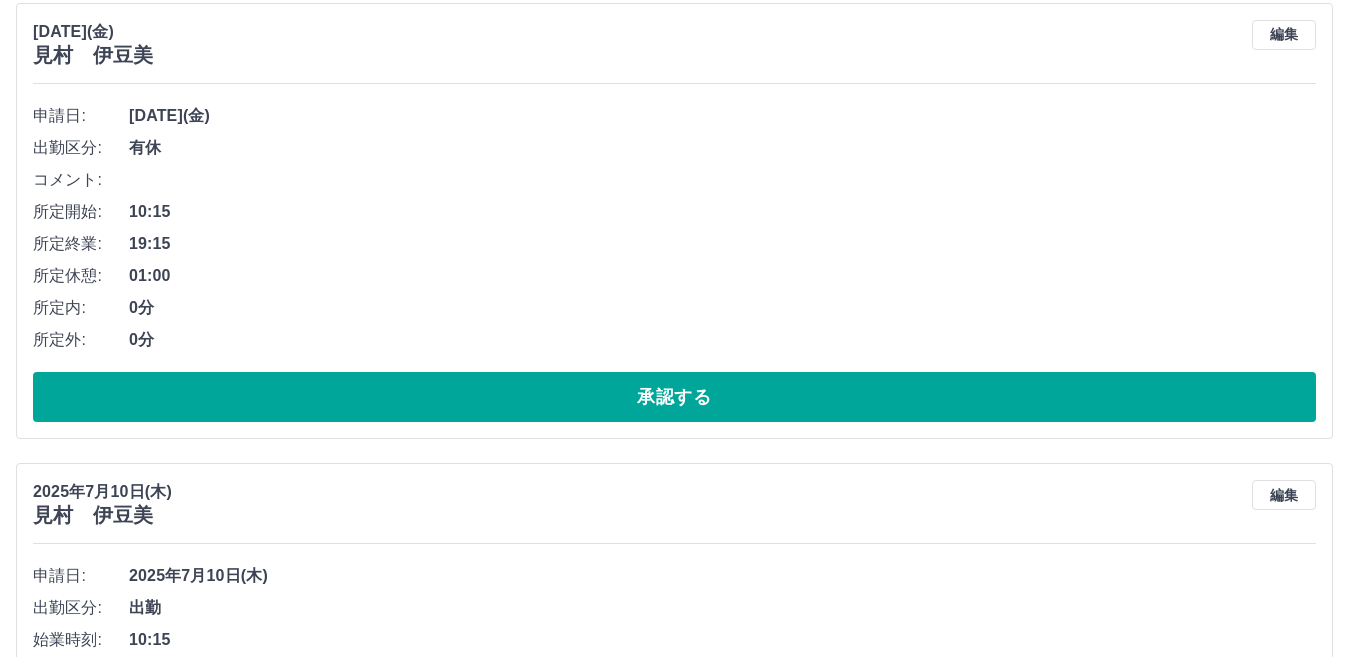 scroll, scrollTop: 0, scrollLeft: 0, axis: both 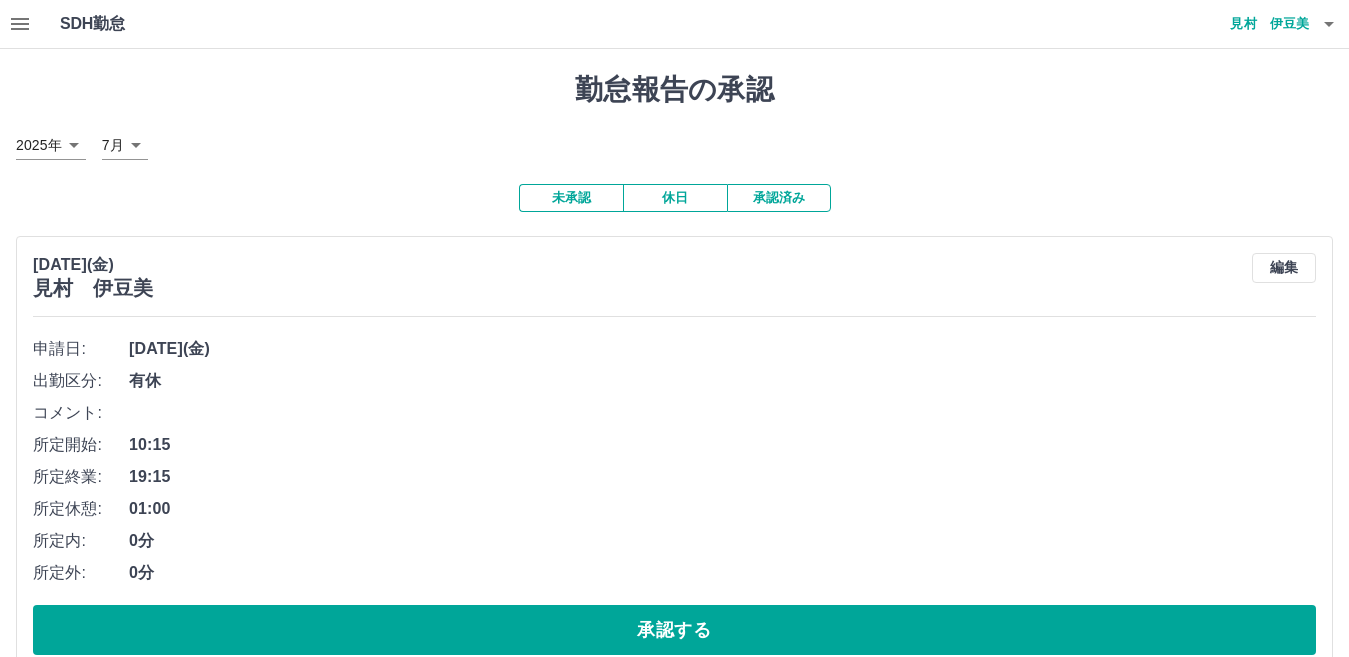 click on "未承認" at bounding box center [571, 198] 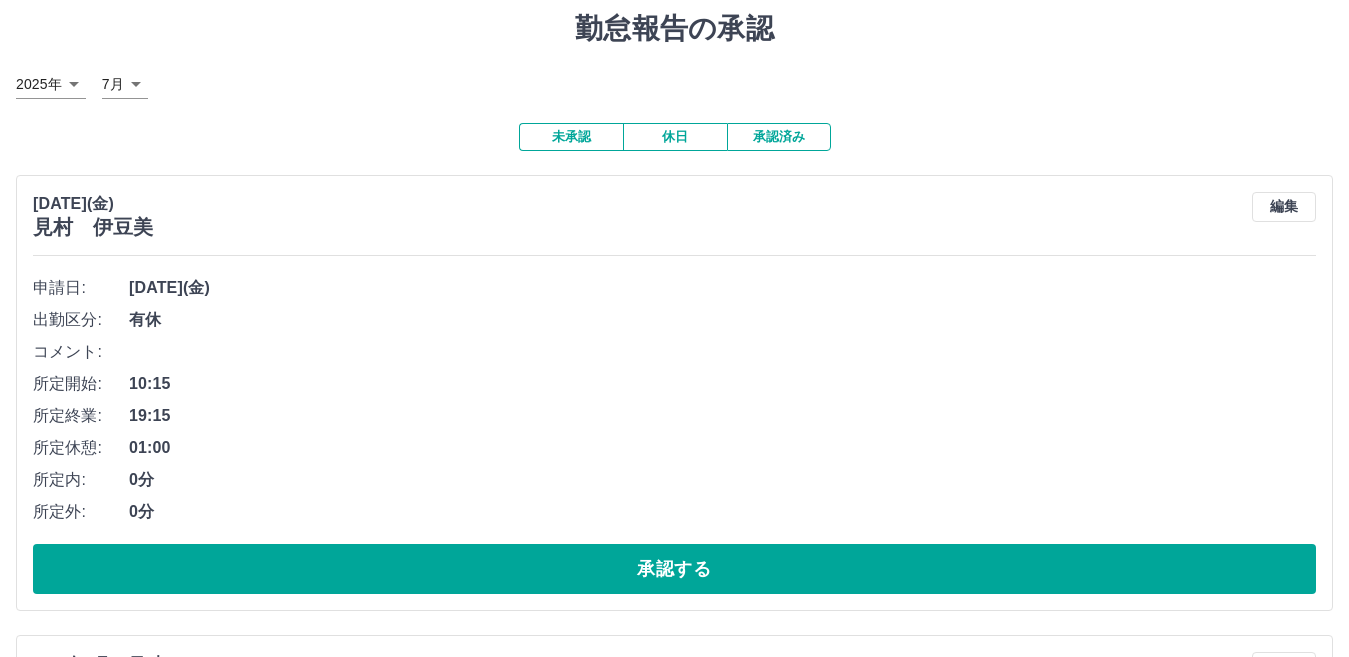 scroll, scrollTop: 0, scrollLeft: 0, axis: both 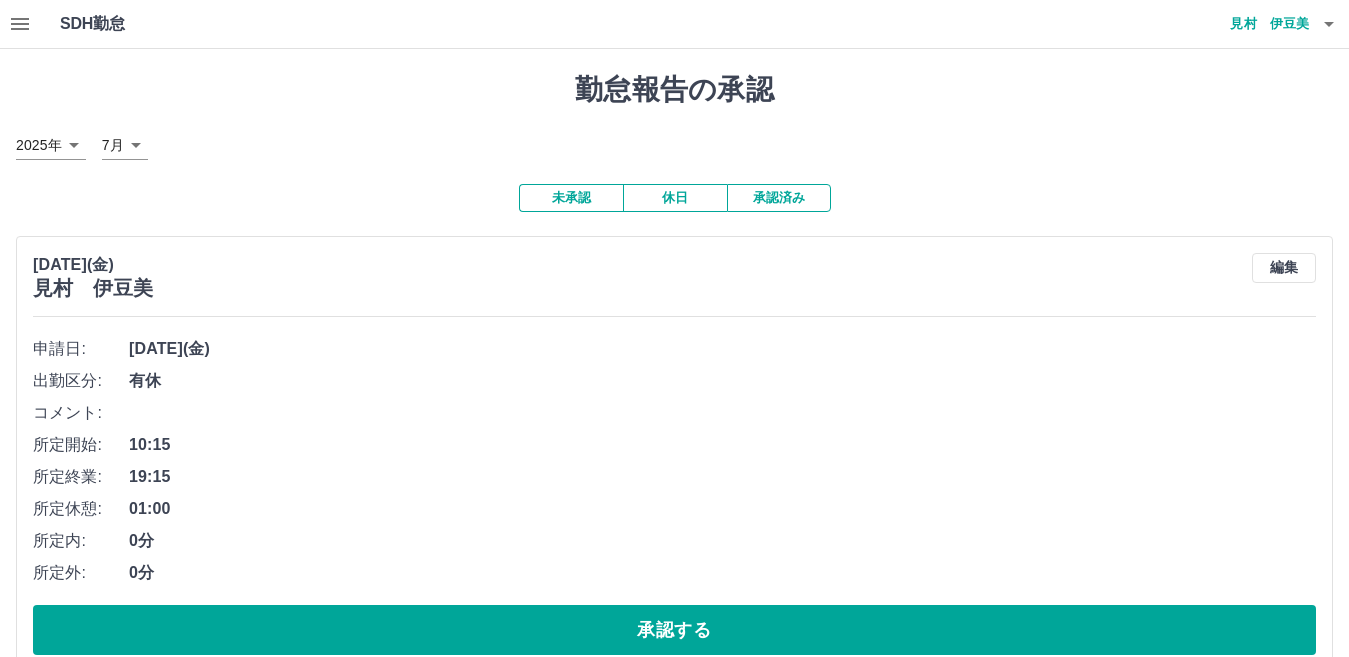 click on "承認済み" at bounding box center [779, 198] 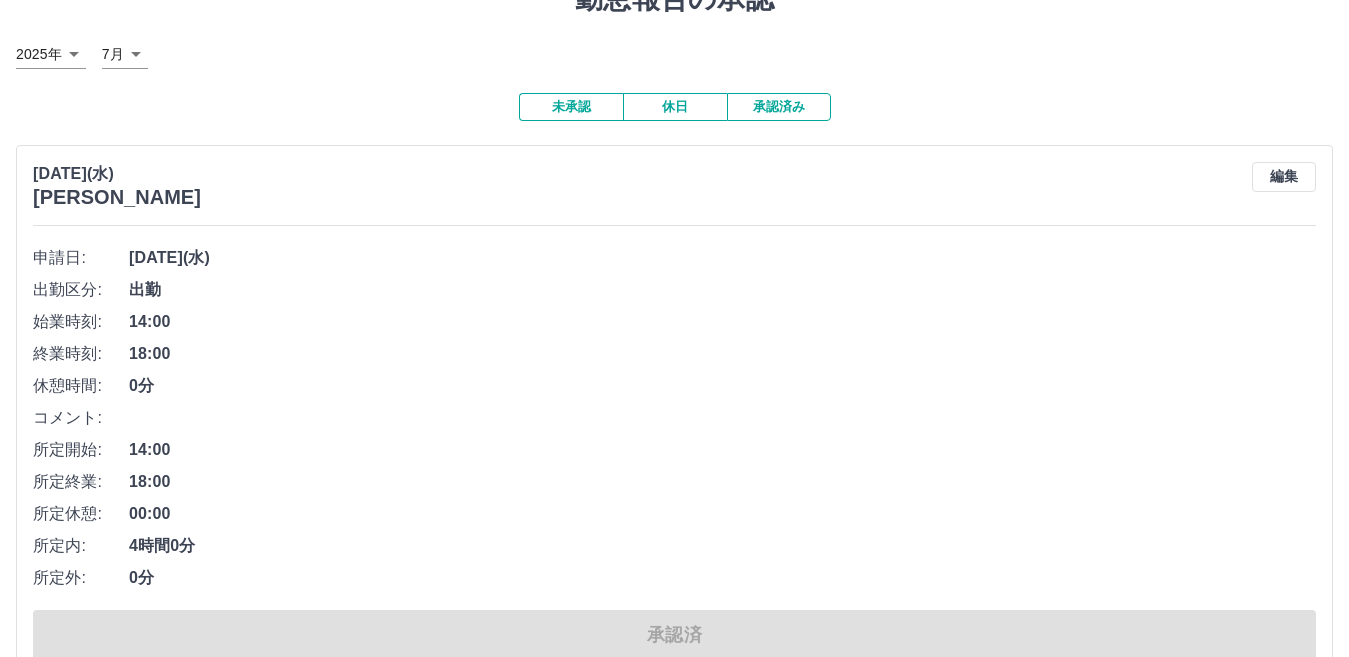 scroll, scrollTop: 0, scrollLeft: 0, axis: both 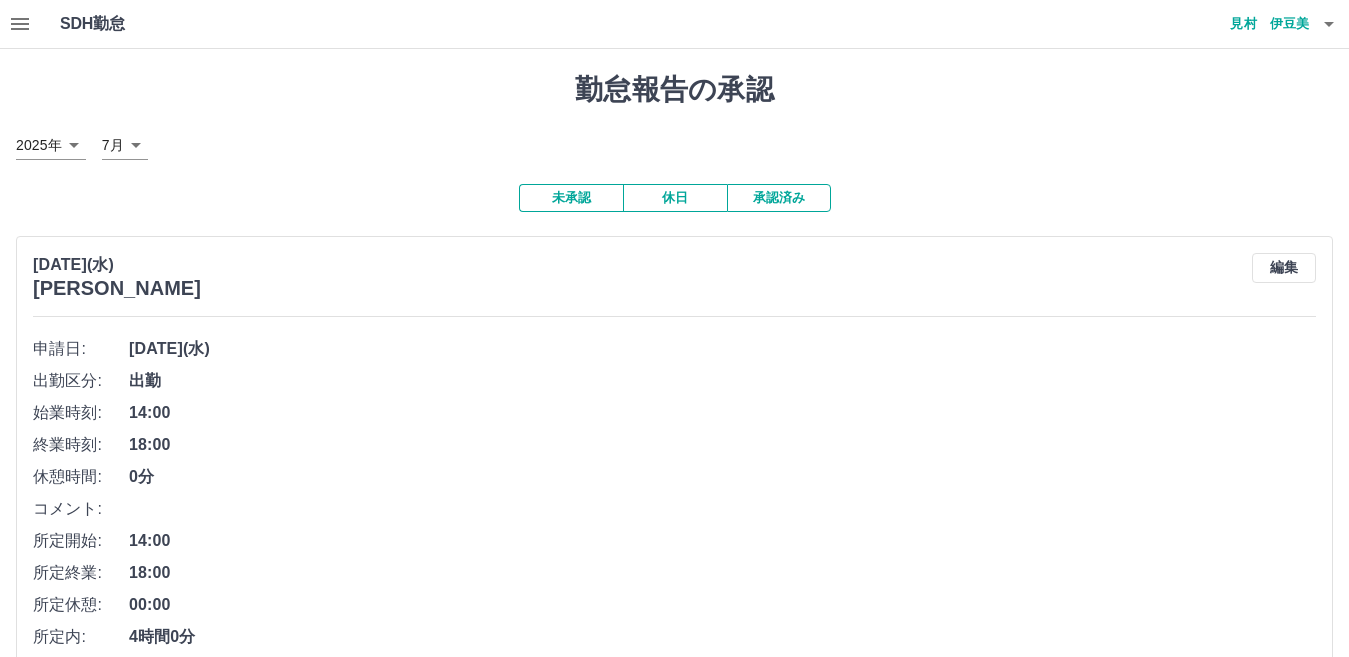 click on "未承認" at bounding box center (571, 198) 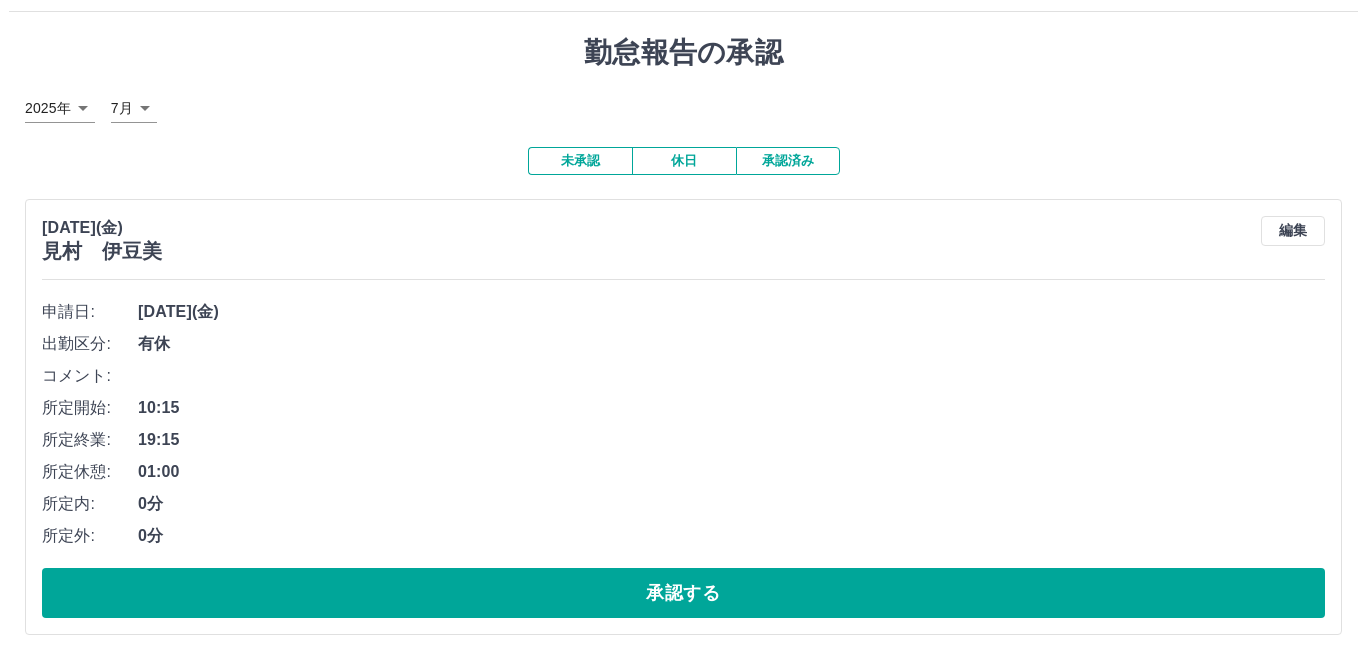 scroll, scrollTop: 0, scrollLeft: 0, axis: both 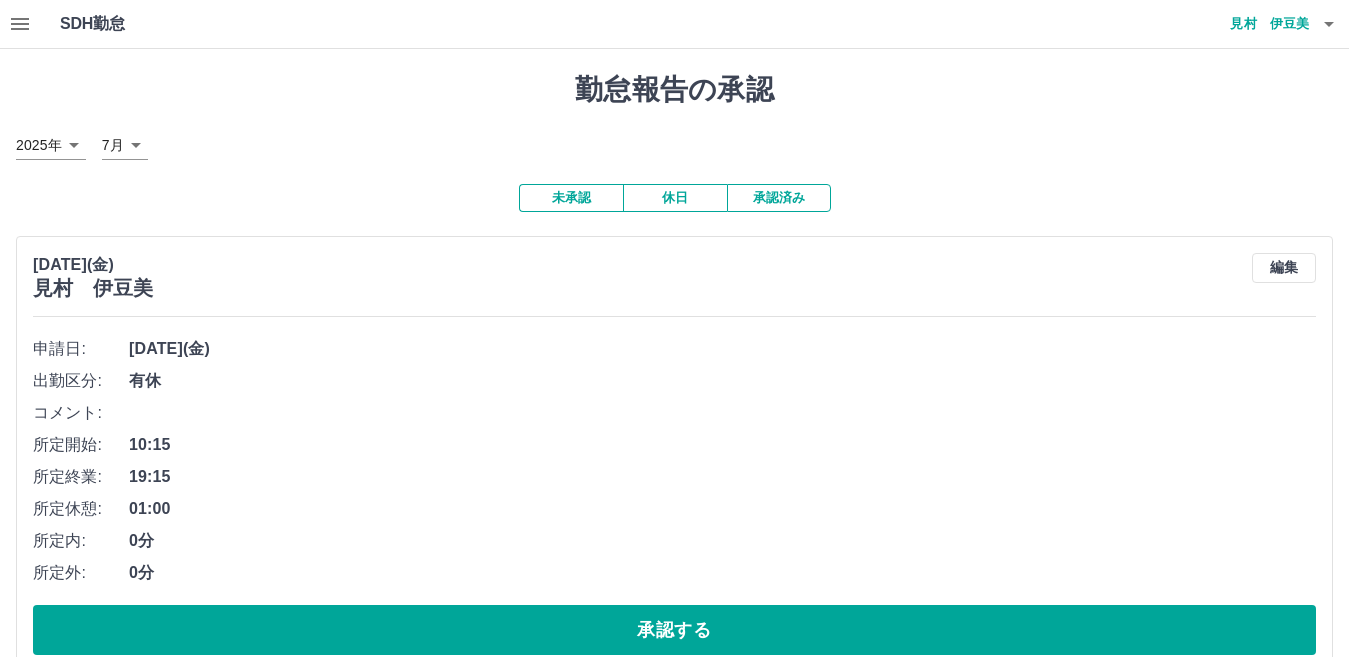 click 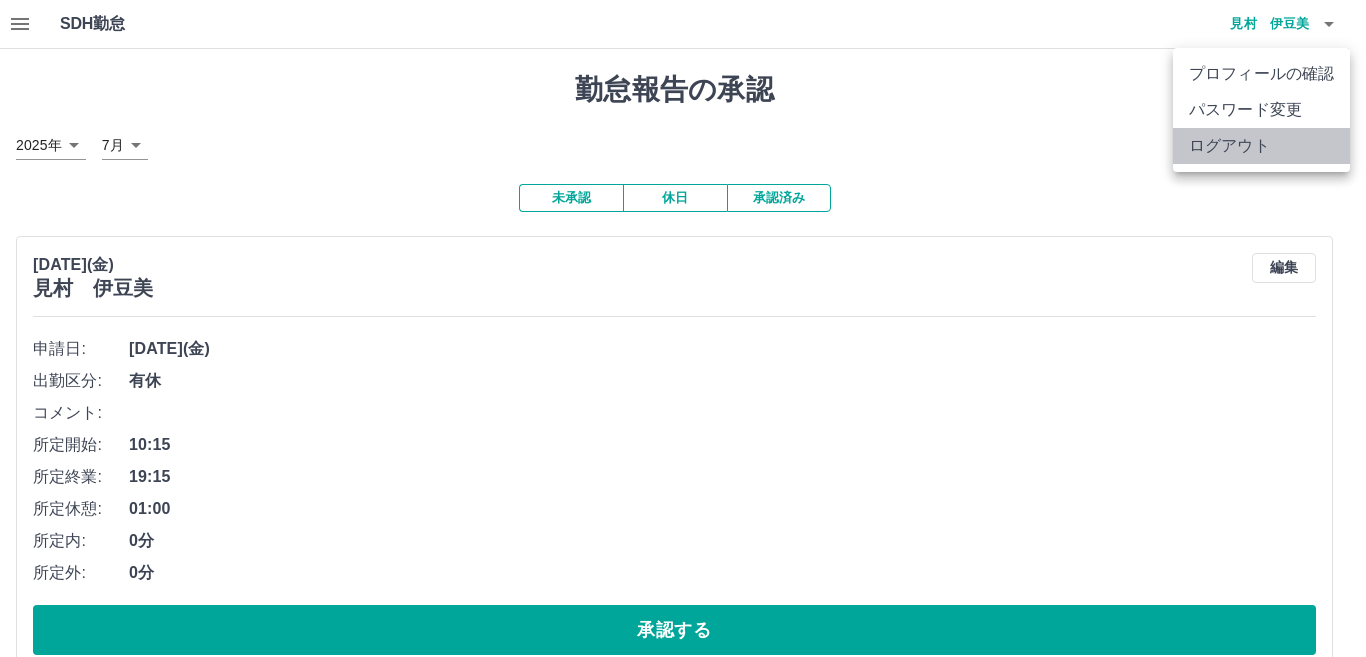 click on "ログアウト" at bounding box center [1261, 146] 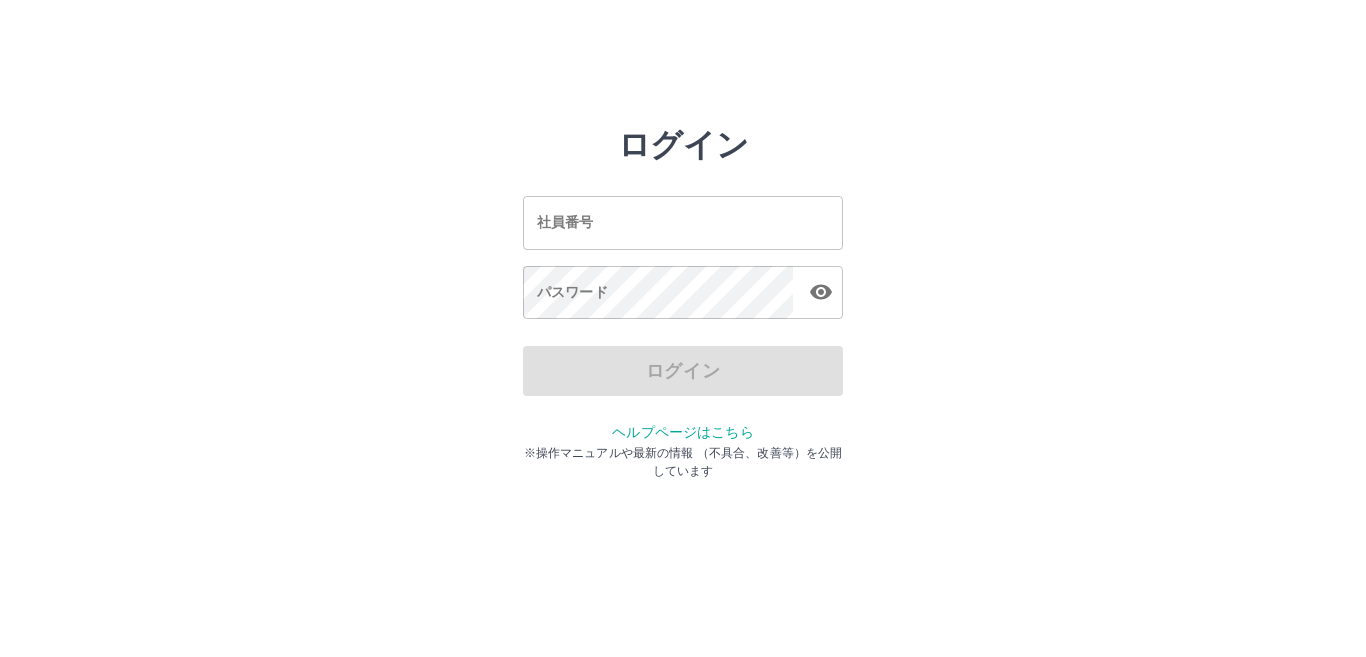 scroll, scrollTop: 0, scrollLeft: 0, axis: both 